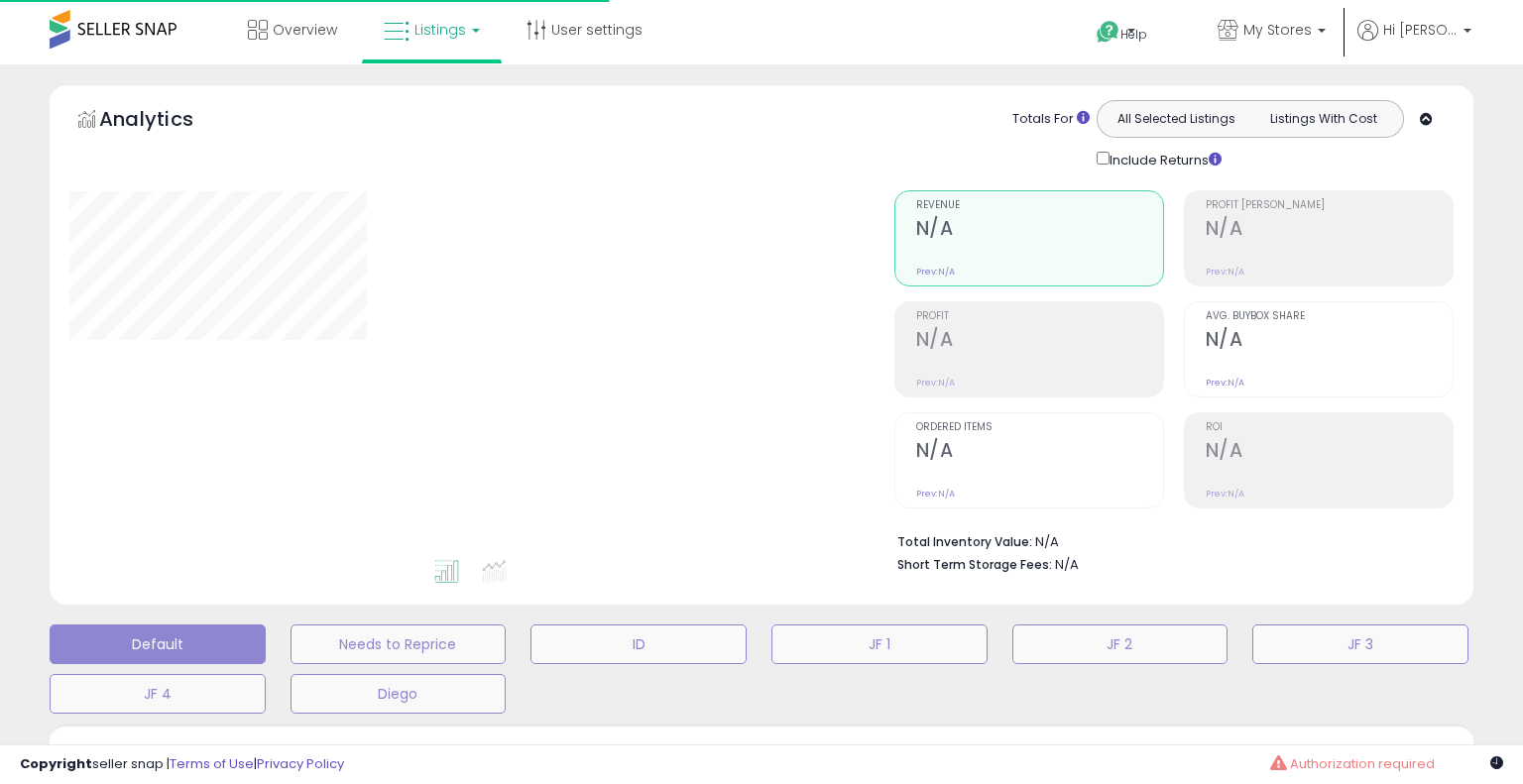 type on "**********" 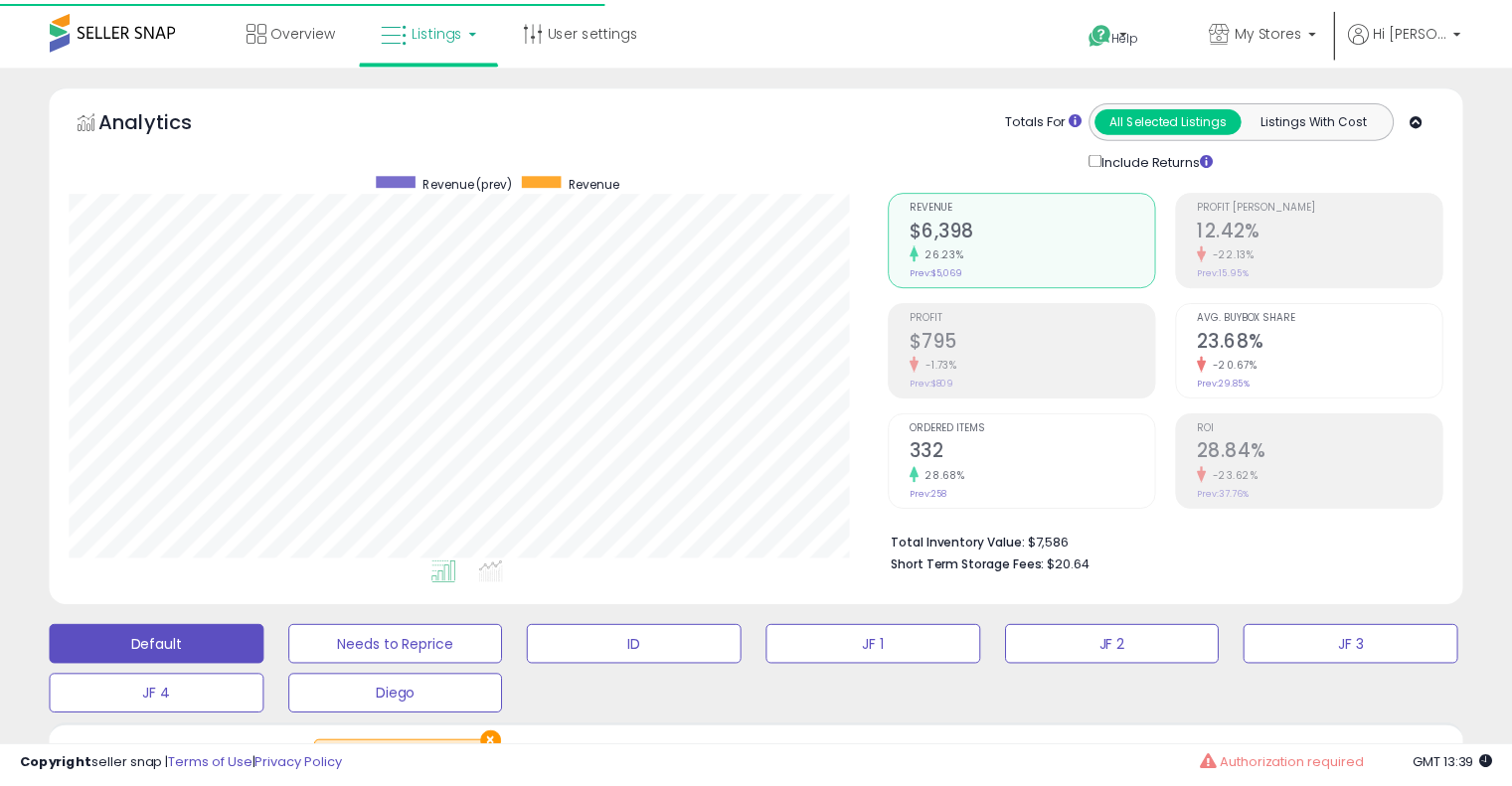 scroll, scrollTop: 0, scrollLeft: 0, axis: both 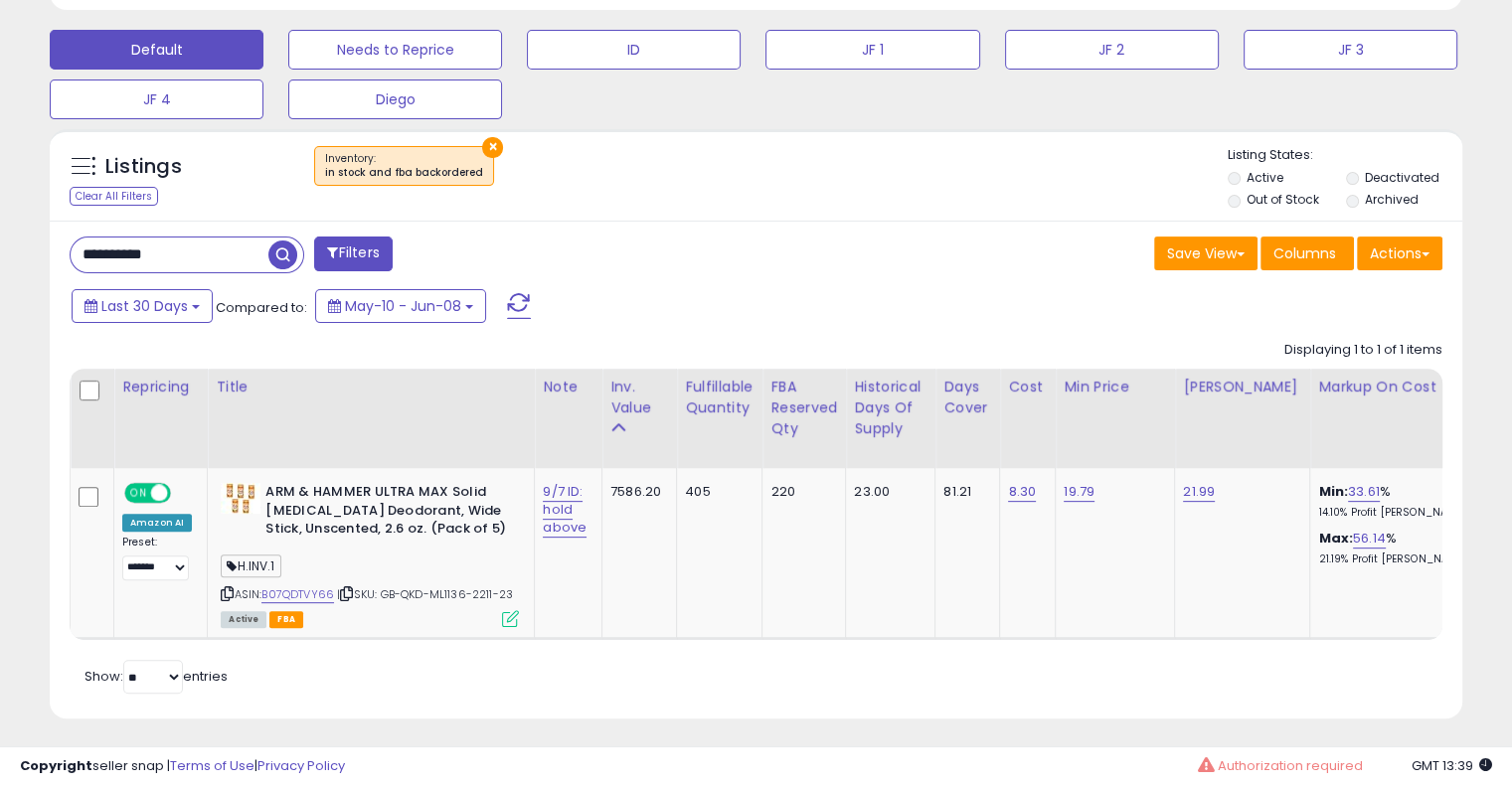 click on "×" at bounding box center [492, 147] 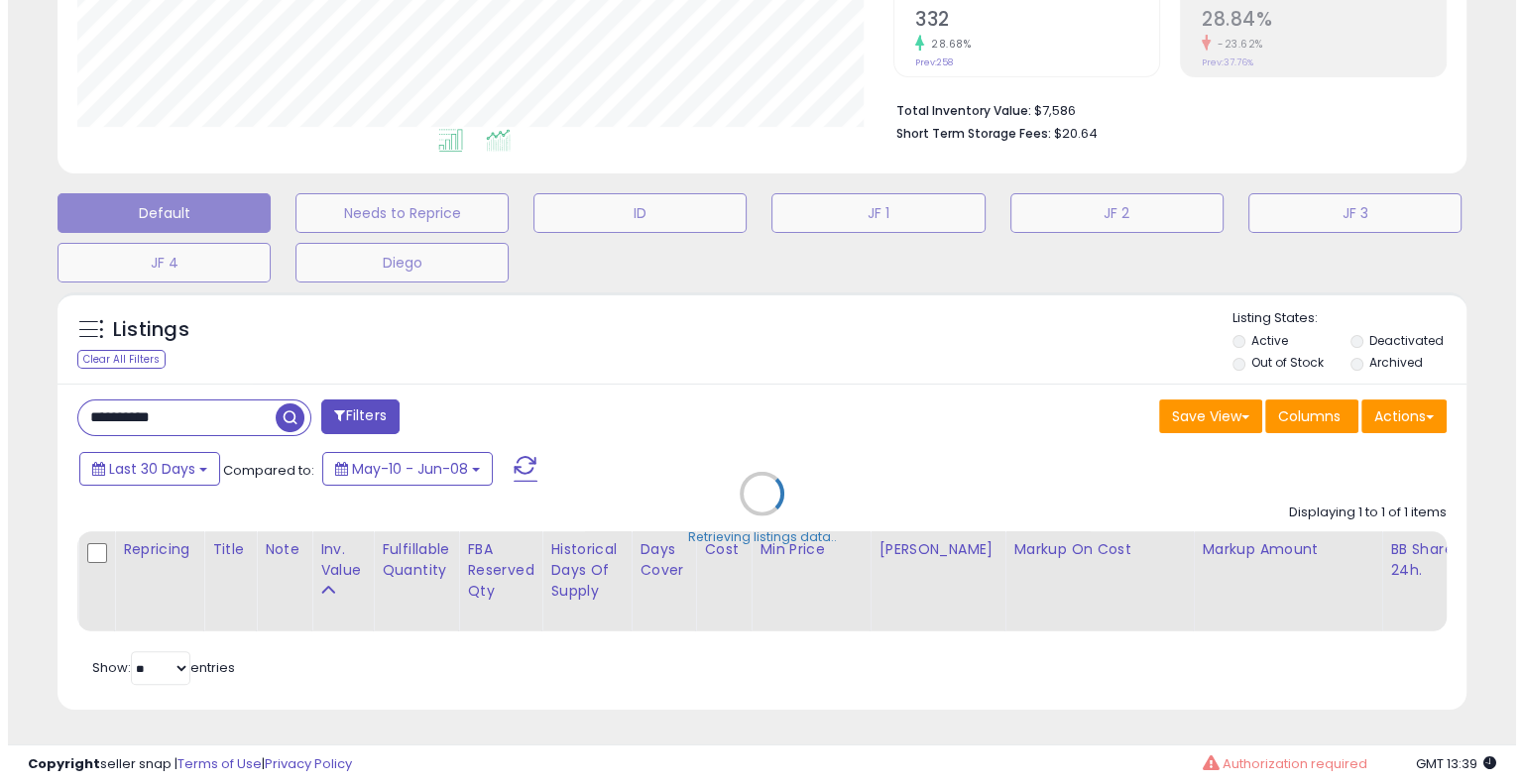 scroll, scrollTop: 444, scrollLeft: 0, axis: vertical 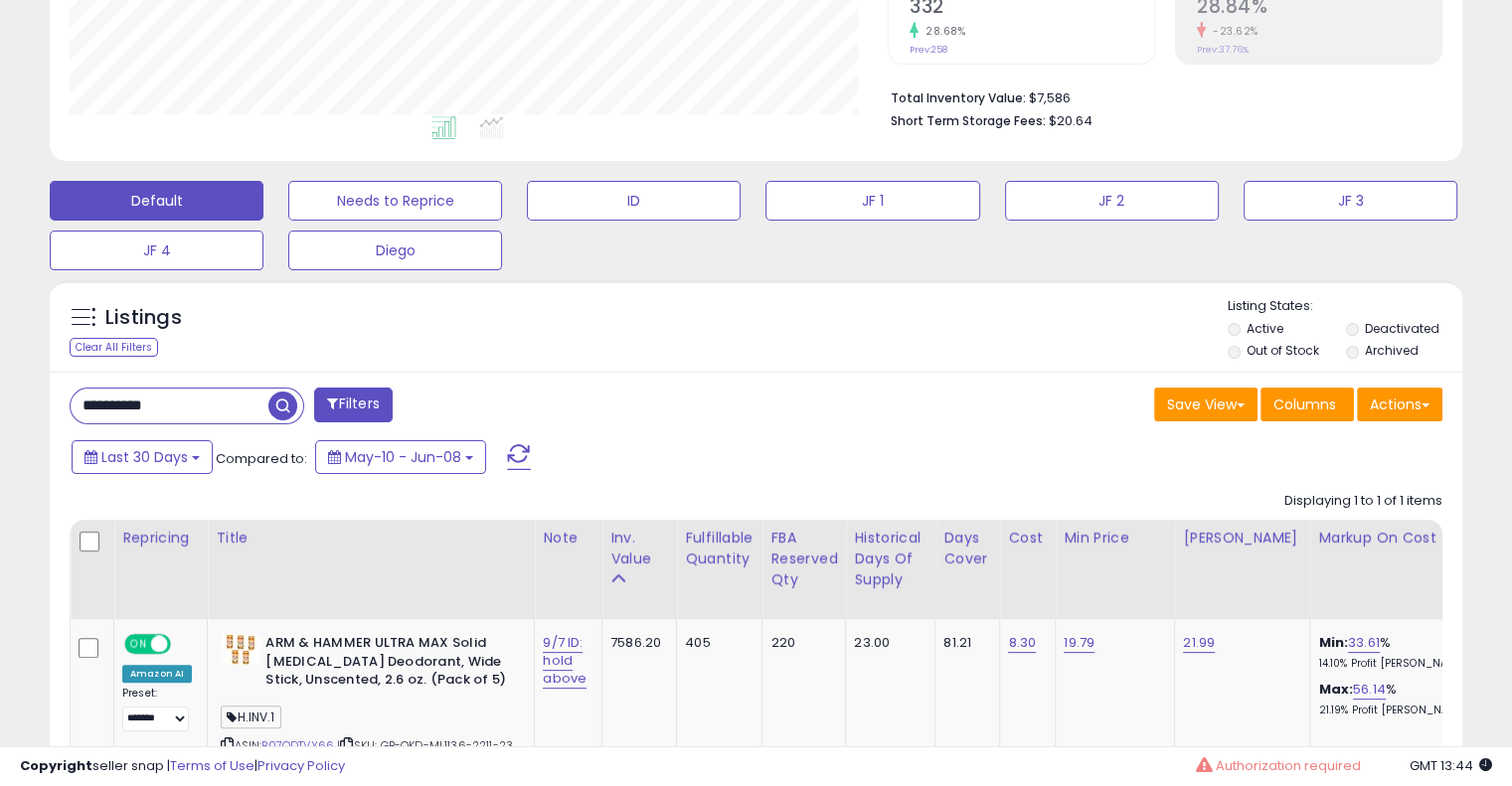click on "**********" at bounding box center (169, 405) 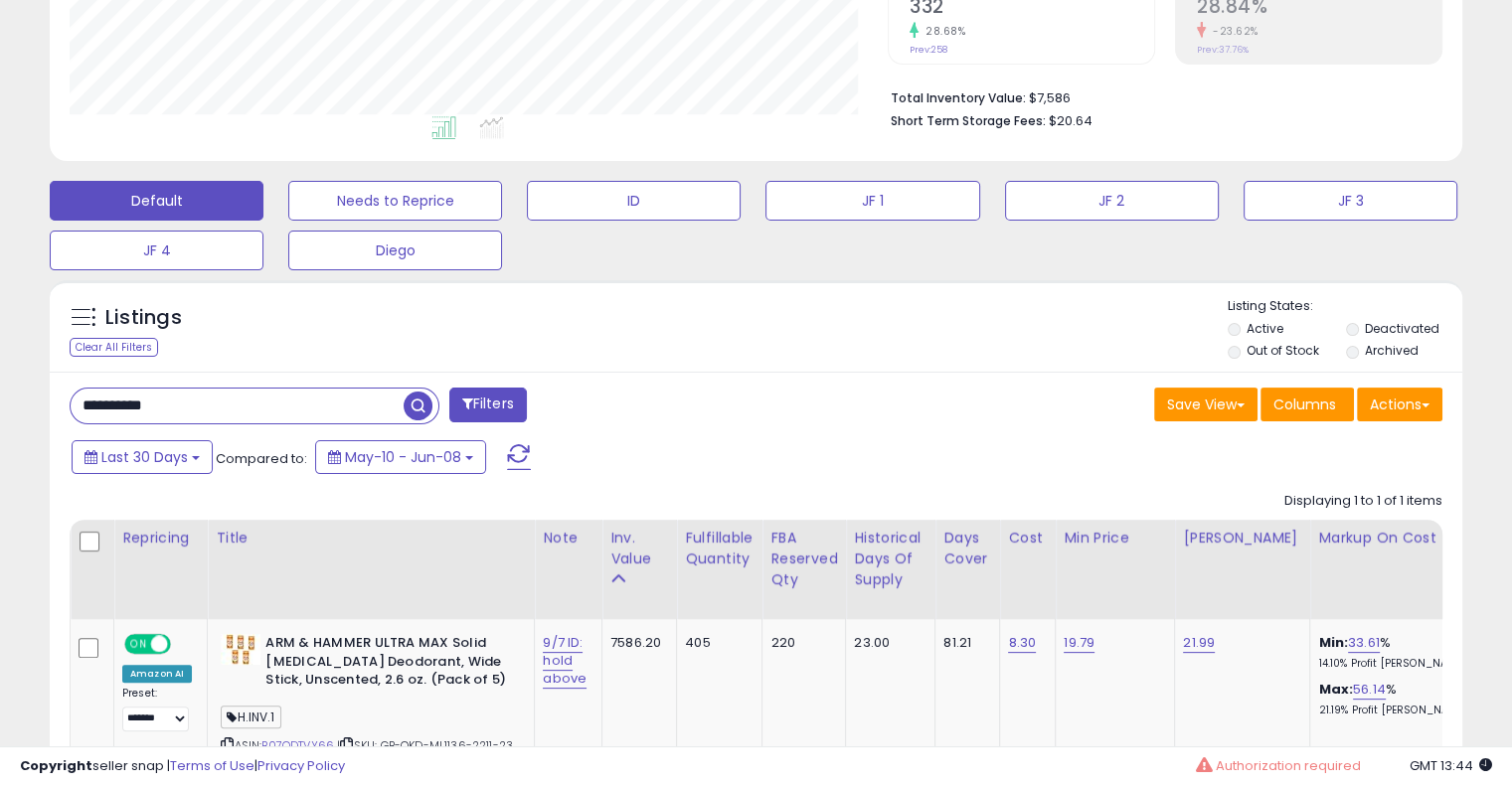 click on "**********" at bounding box center [237, 405] 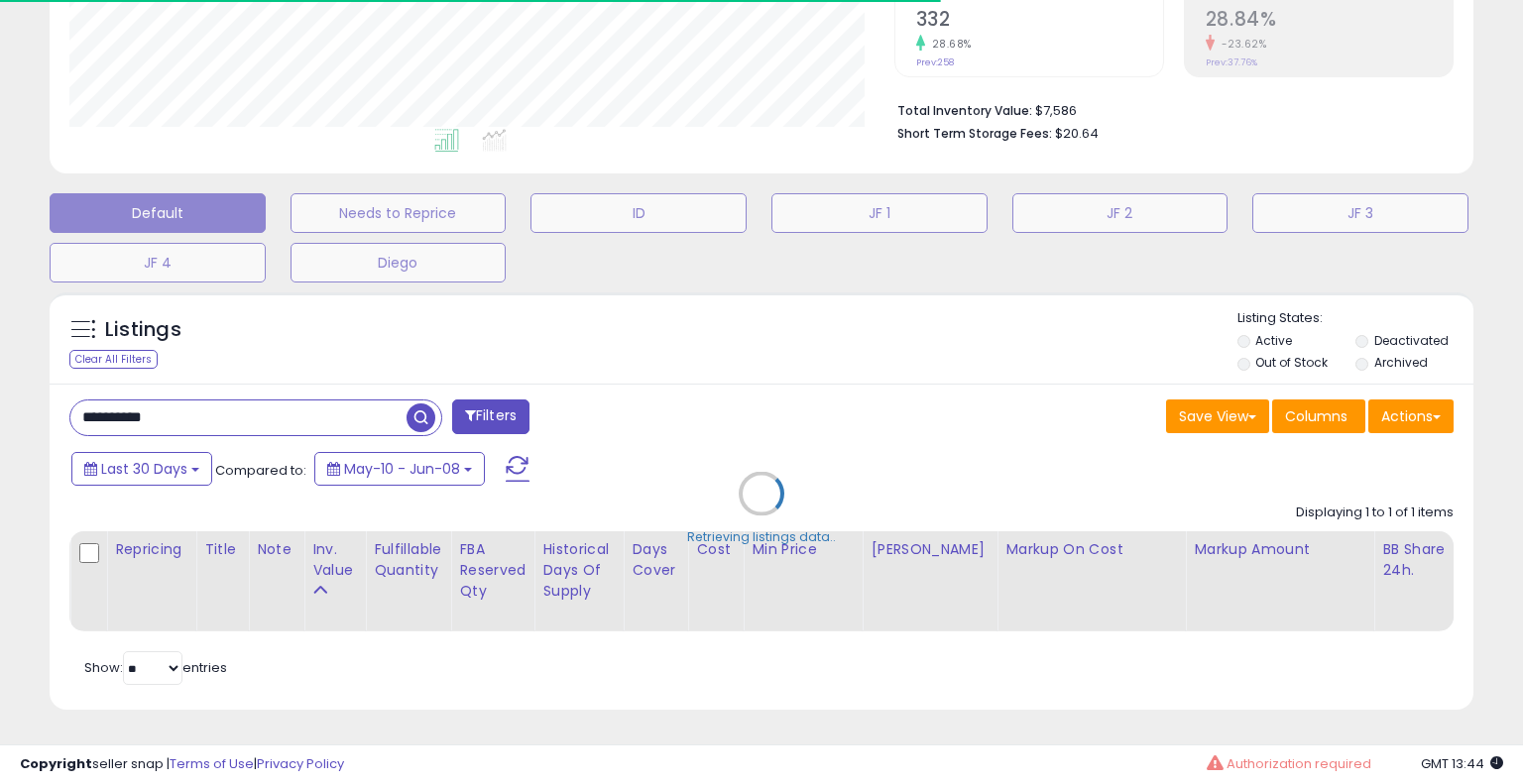 type 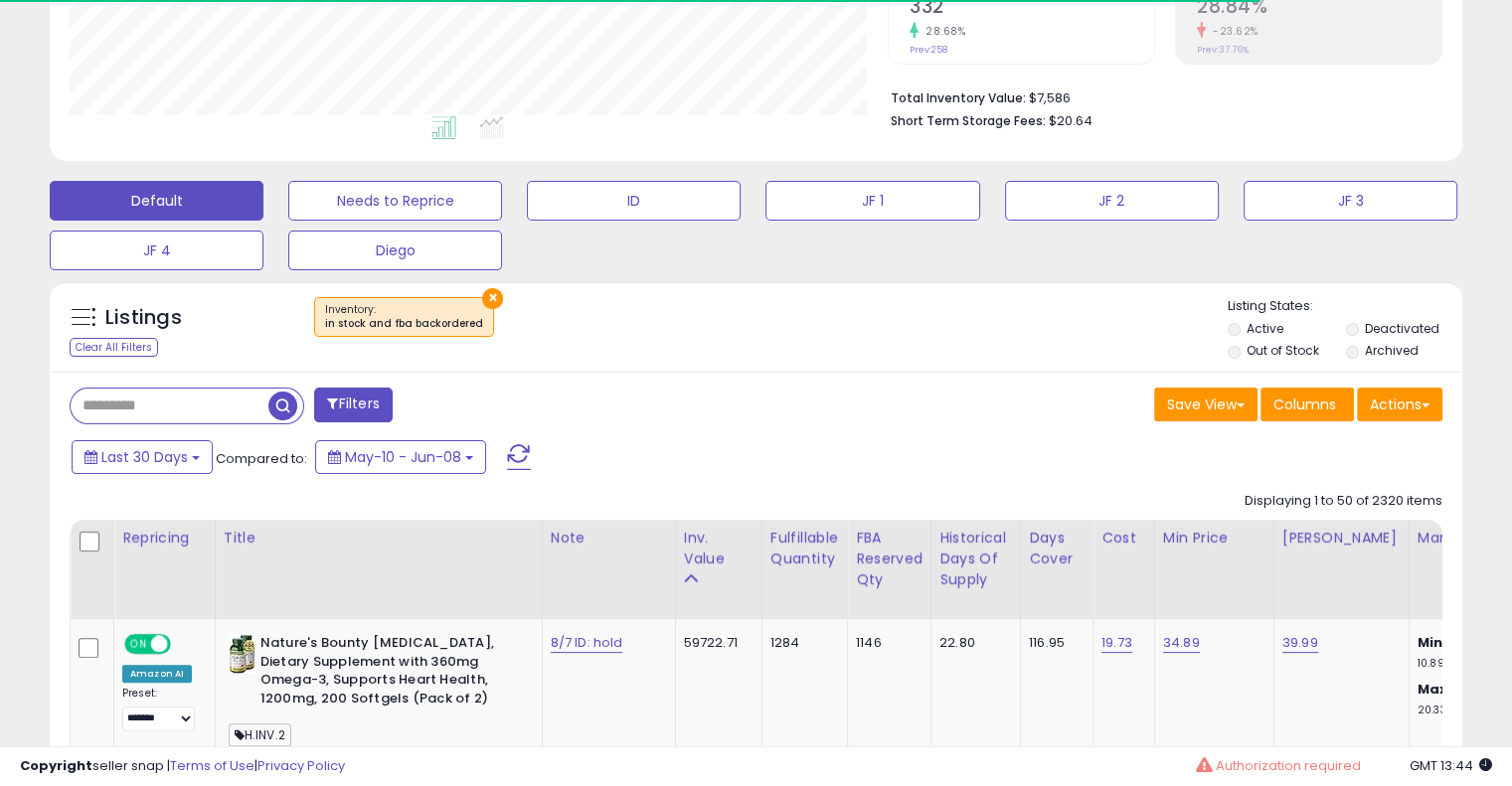scroll, scrollTop: 406, scrollLeft: 817, axis: both 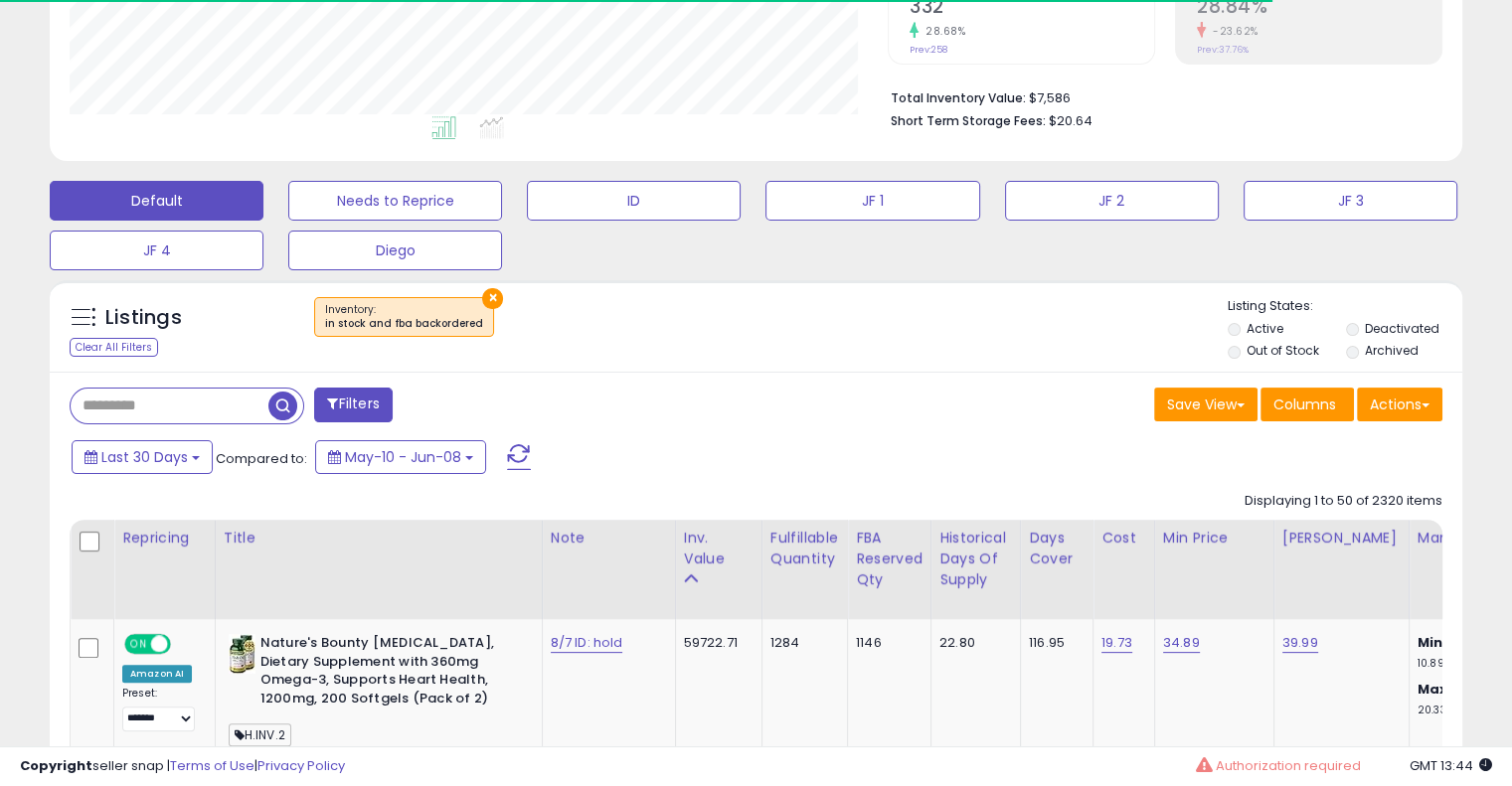 click at bounding box center (169, 405) 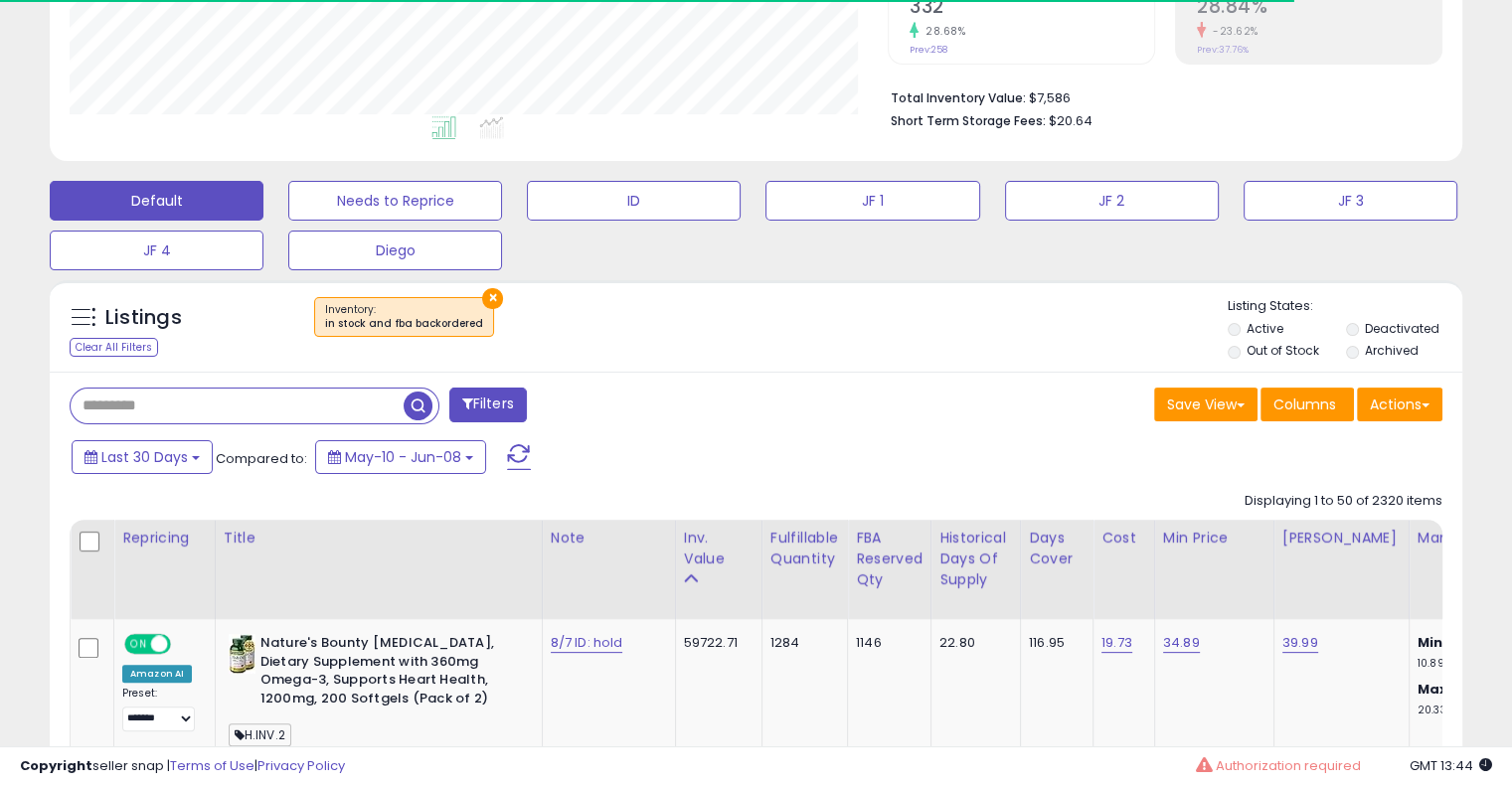 paste on "**********" 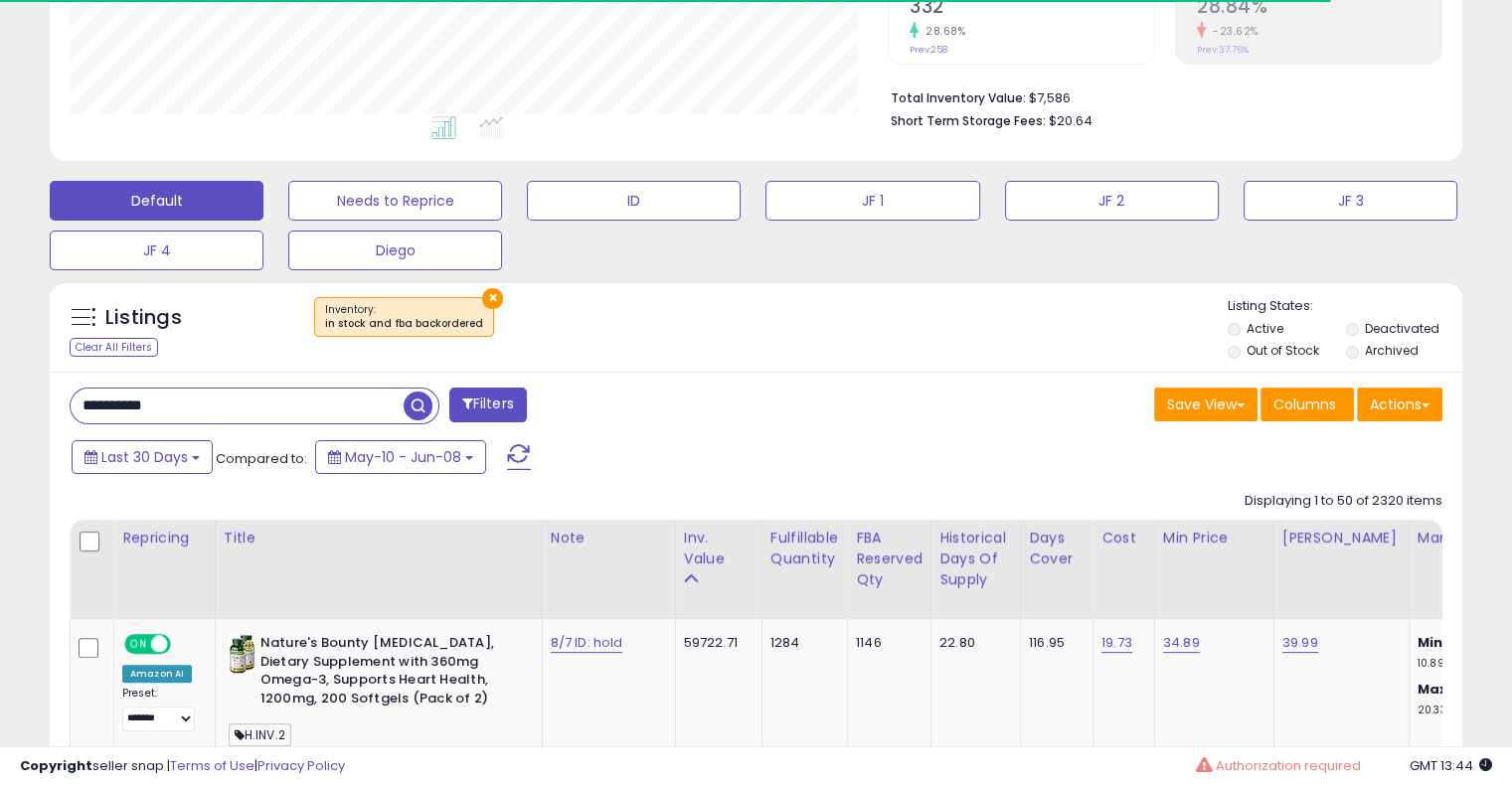click at bounding box center [418, 405] 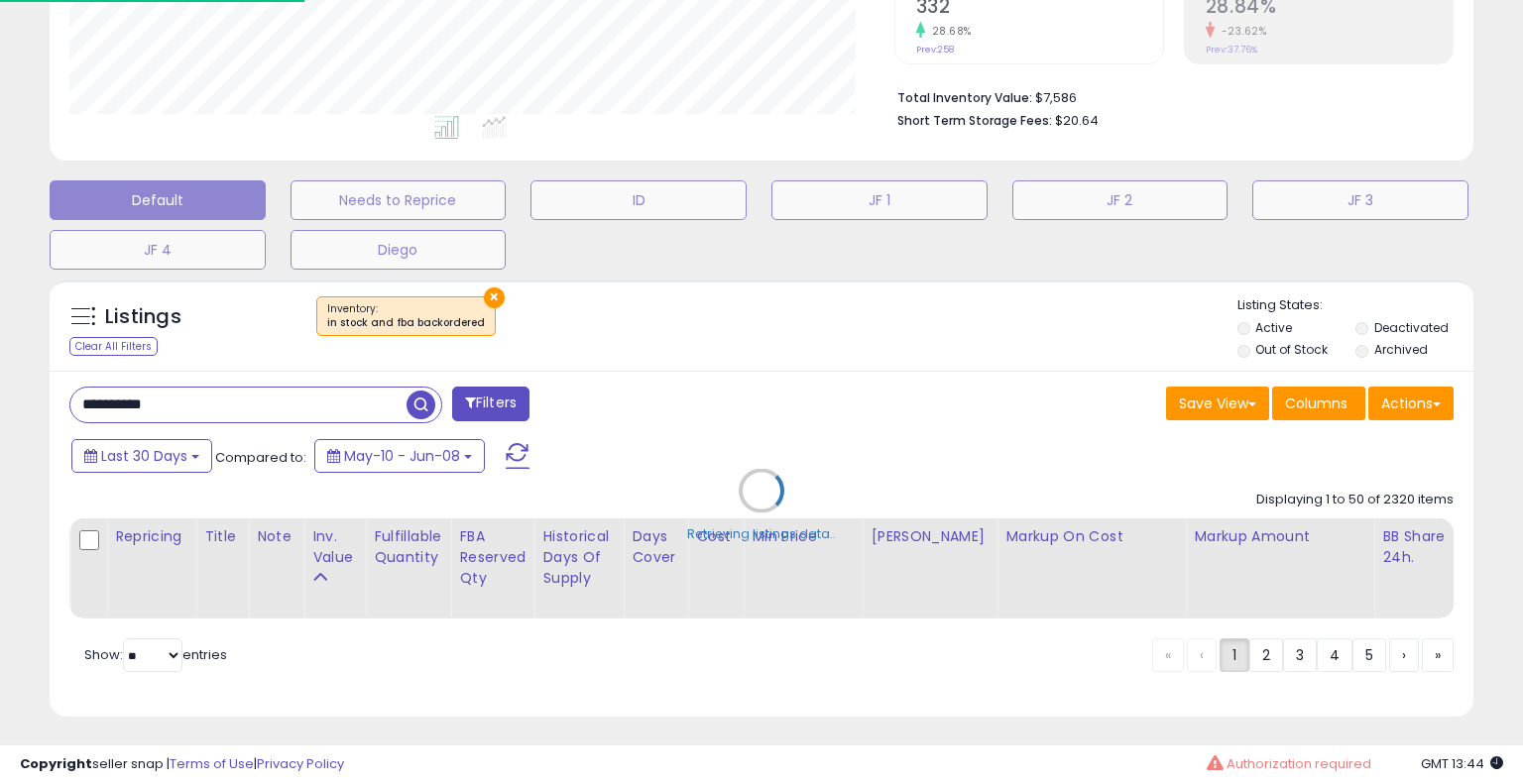 scroll, scrollTop: 990743, scrollLeft: 990719, axis: both 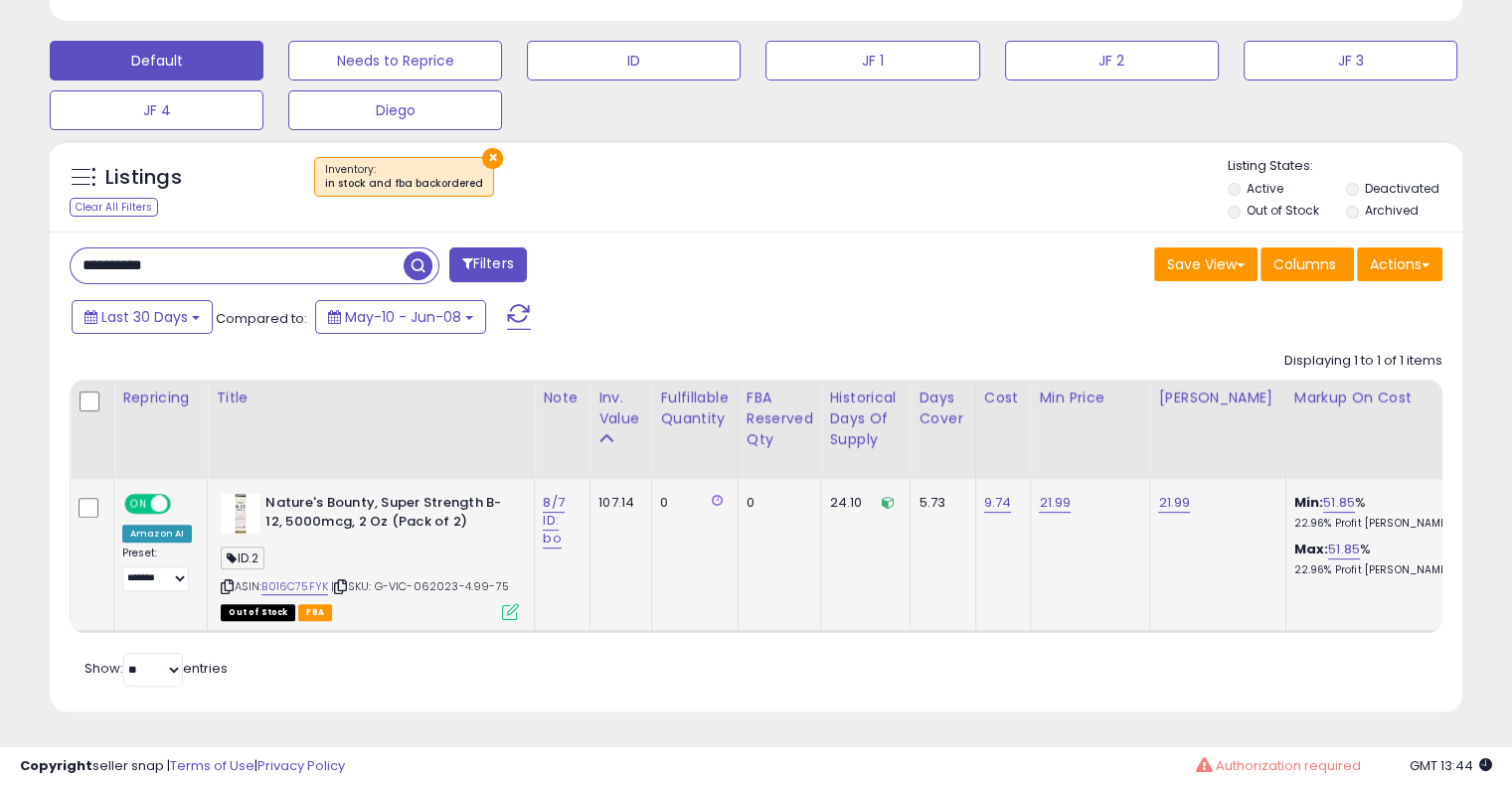 click at bounding box center (510, 611) 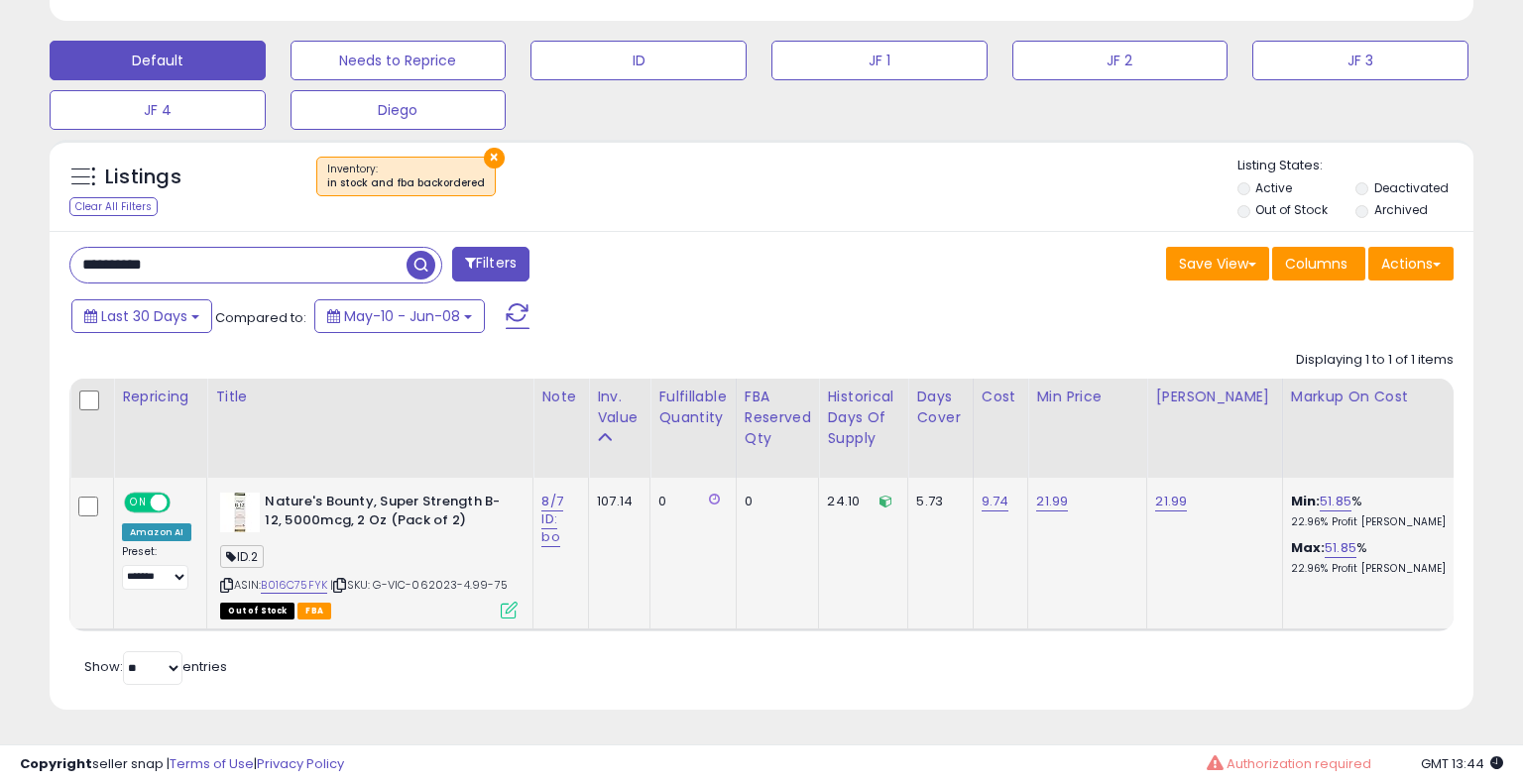 scroll, scrollTop: 990743, scrollLeft: 990712, axis: both 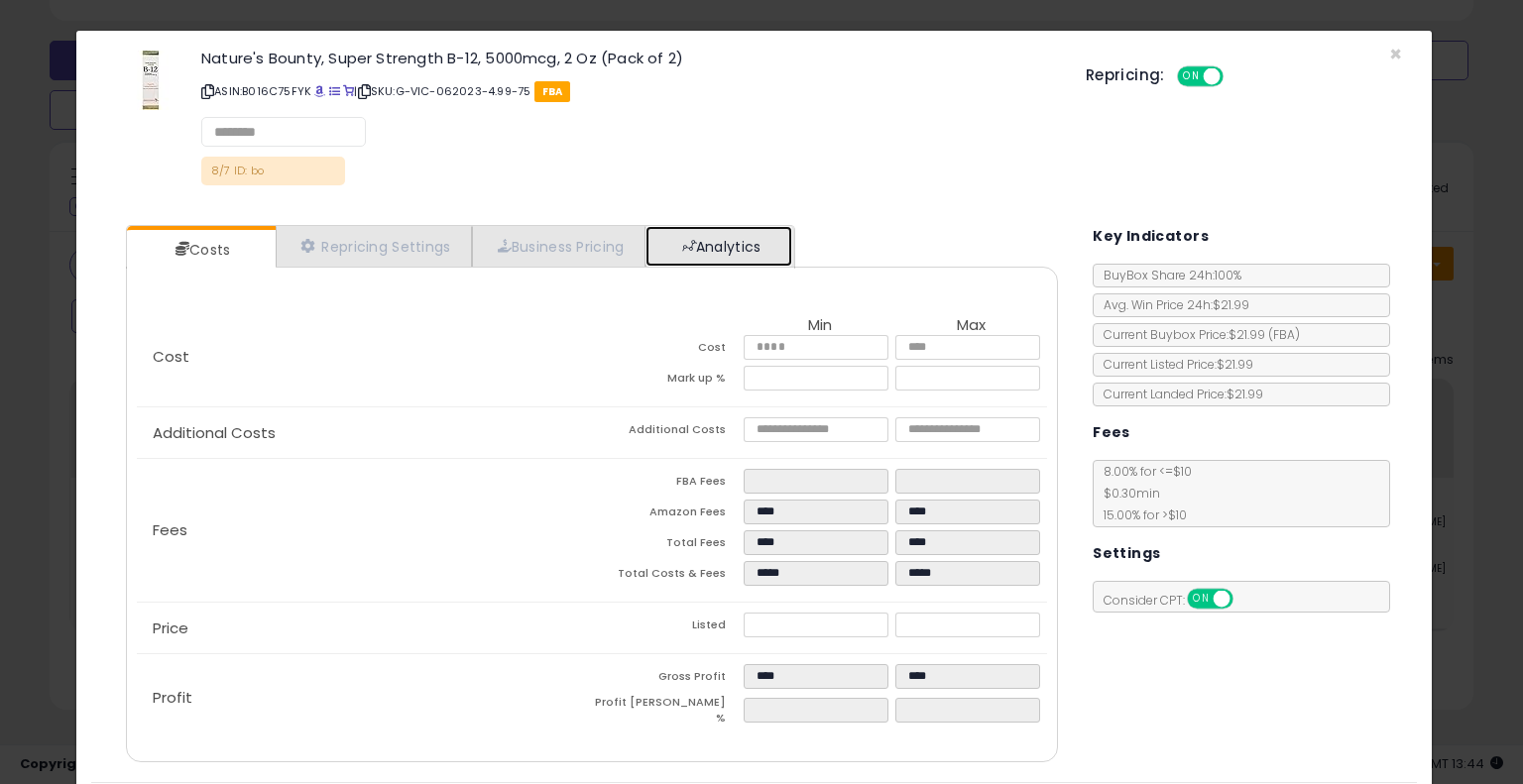 click on "Analytics" at bounding box center (719, 246) 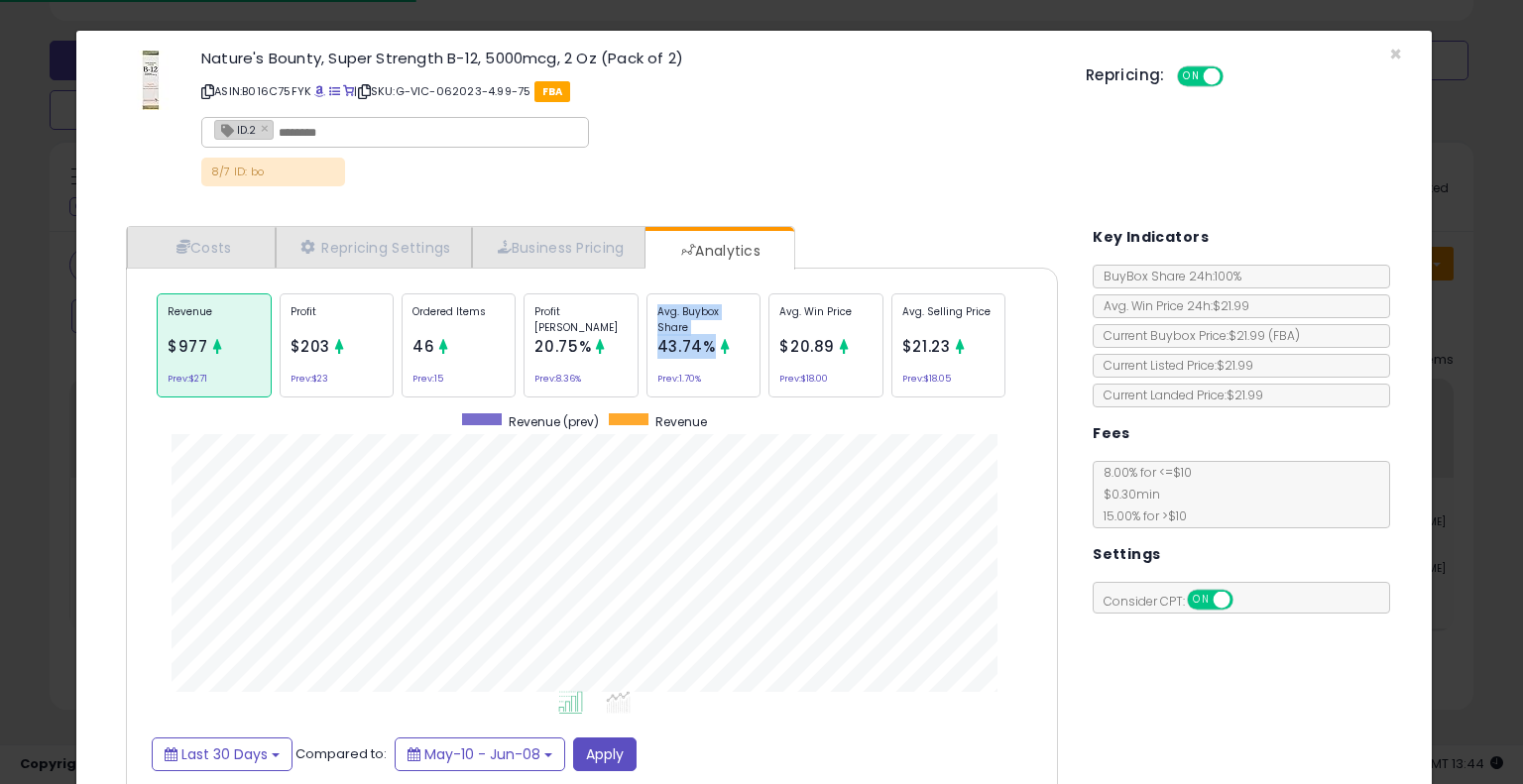 scroll, scrollTop: 990542, scrollLeft: 990574, axis: both 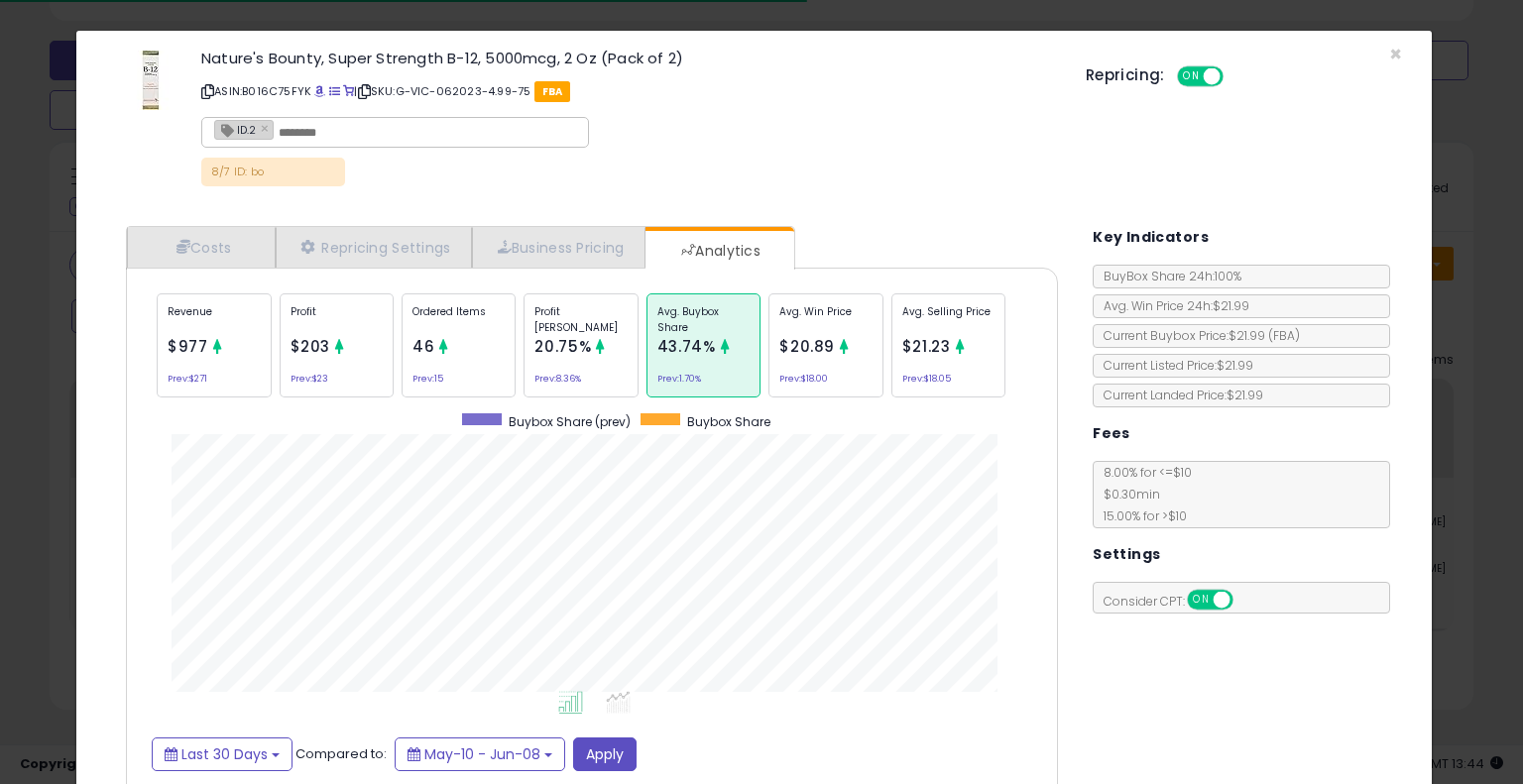 drag, startPoint x: 0, startPoint y: 555, endPoint x: 62, endPoint y: 489, distance: 90.553851 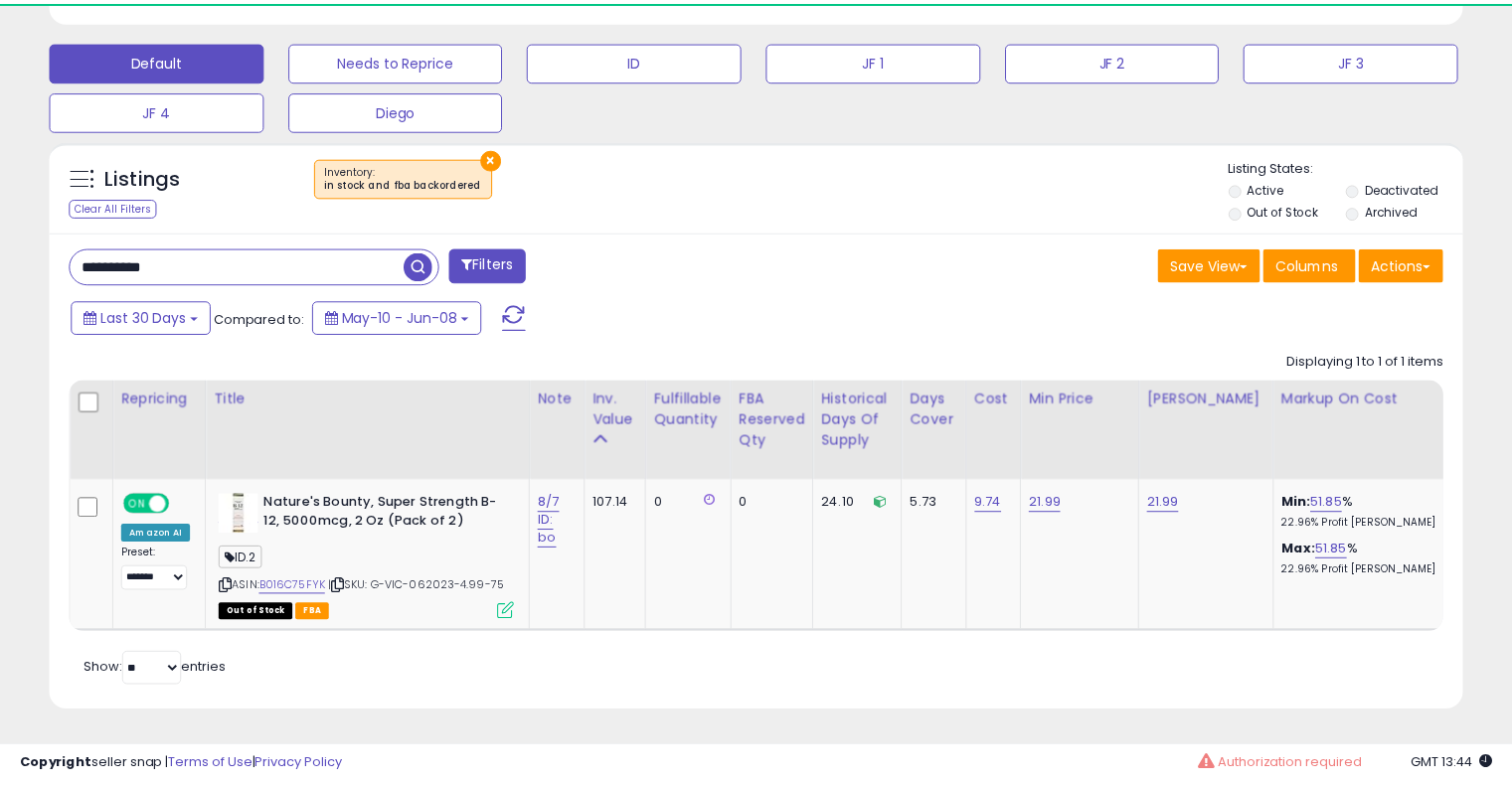 scroll, scrollTop: 406, scrollLeft: 817, axis: both 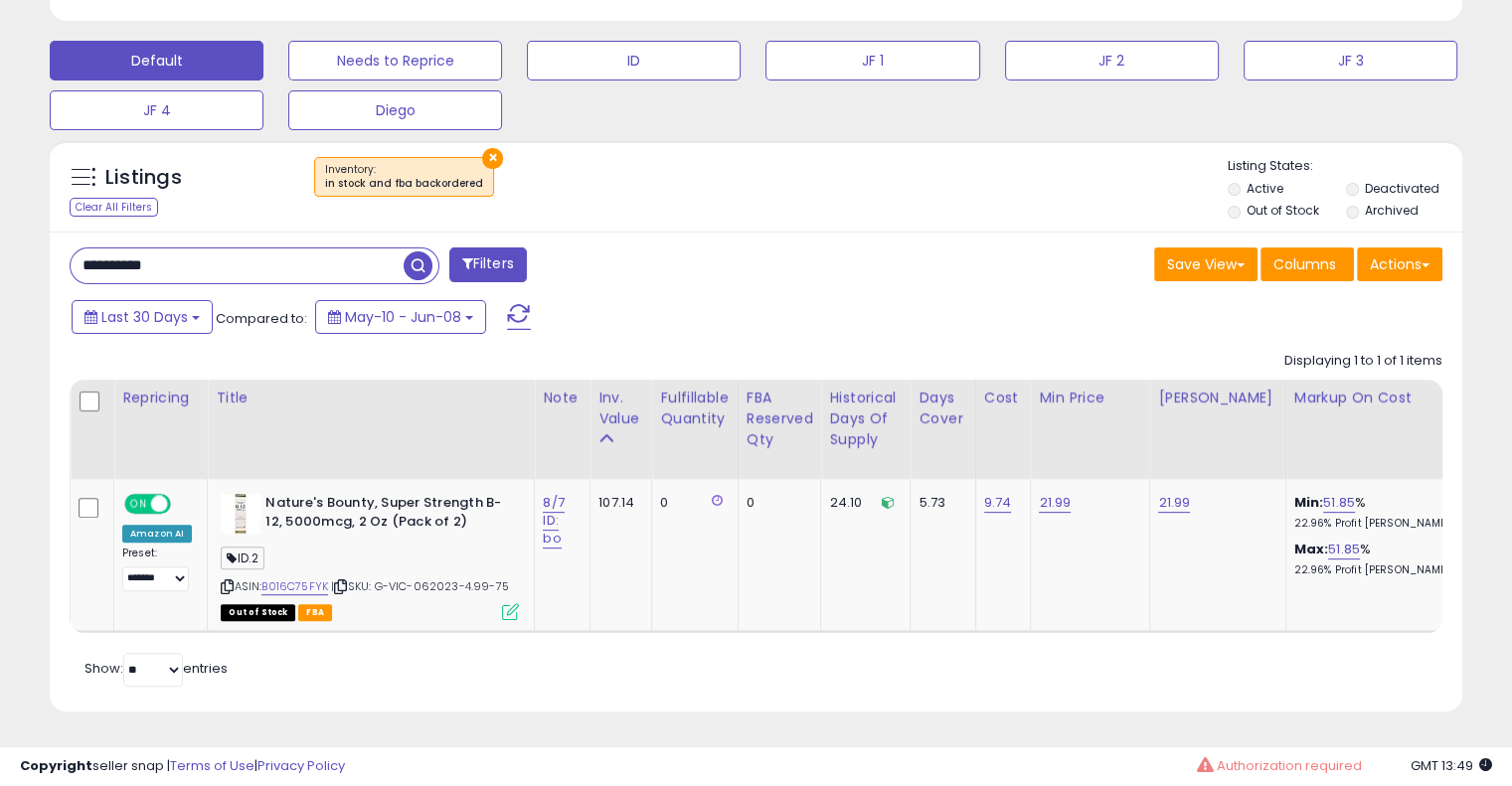 click on "**********" at bounding box center [237, 265] 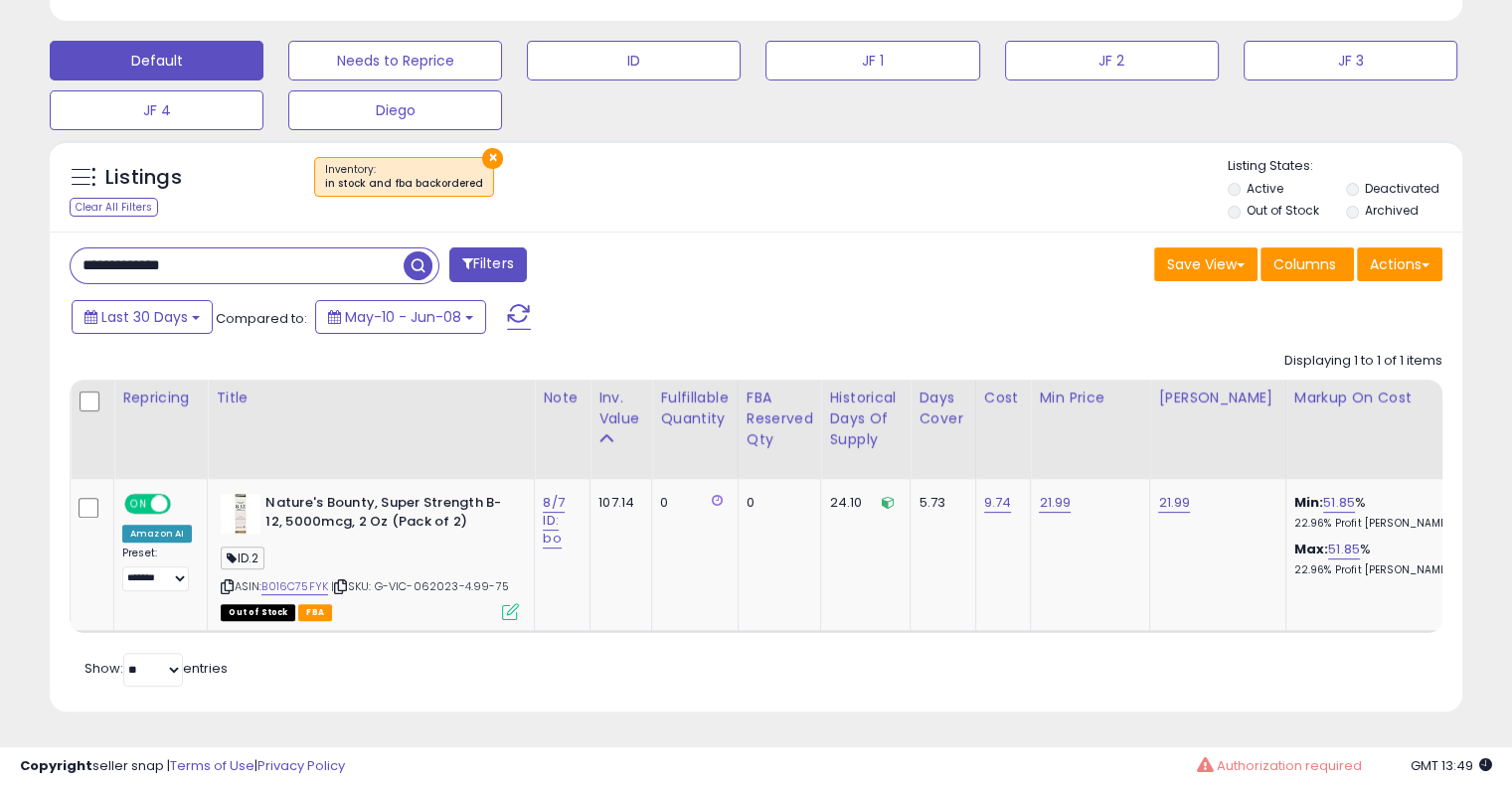 drag, startPoint x: 111, startPoint y: 251, endPoint x: 9, endPoint y: 257, distance: 102.17632 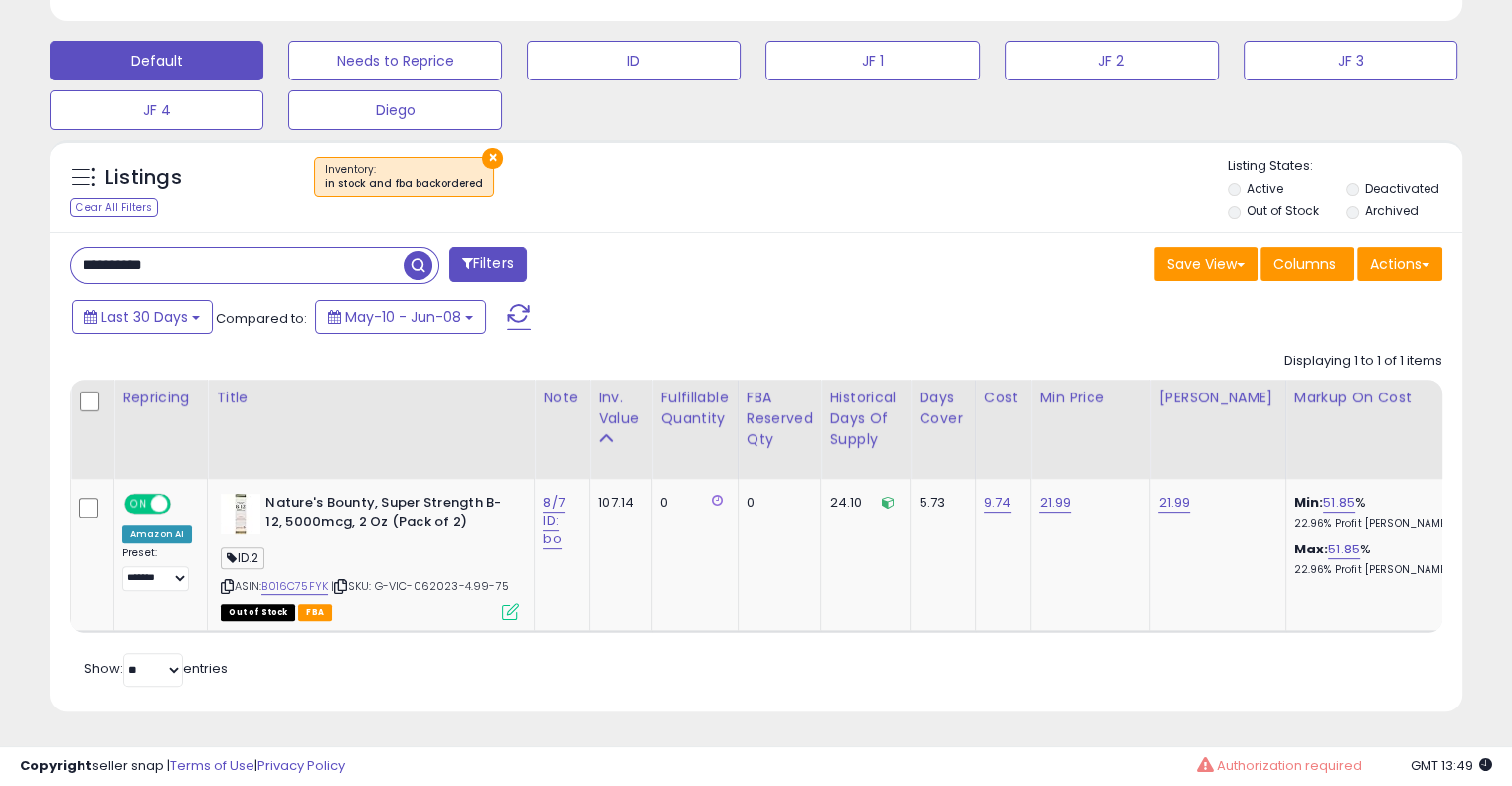 type on "**********" 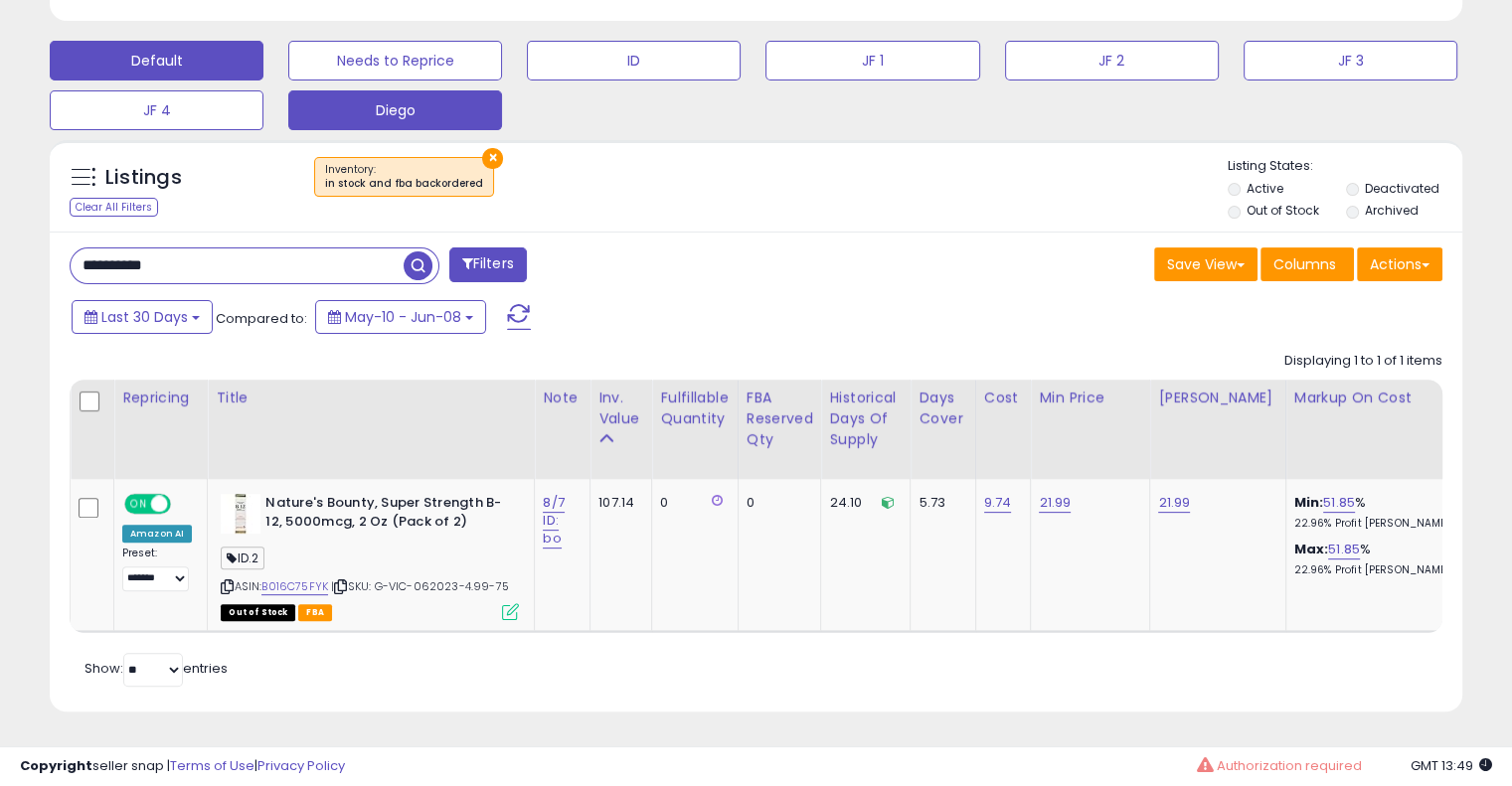 scroll, scrollTop: 993270, scrollLeft: 993256, axis: both 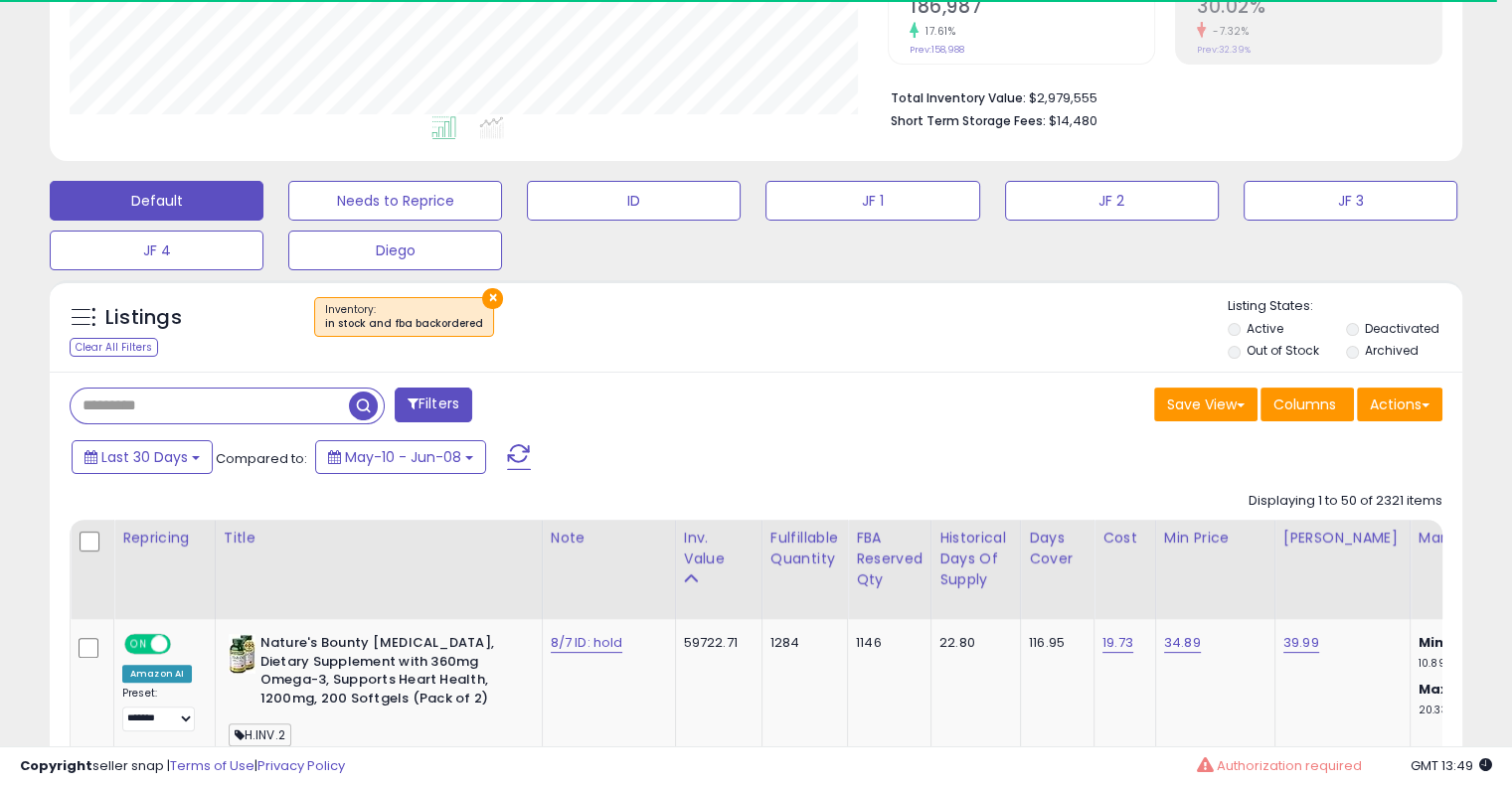 click at bounding box center (210, 405) 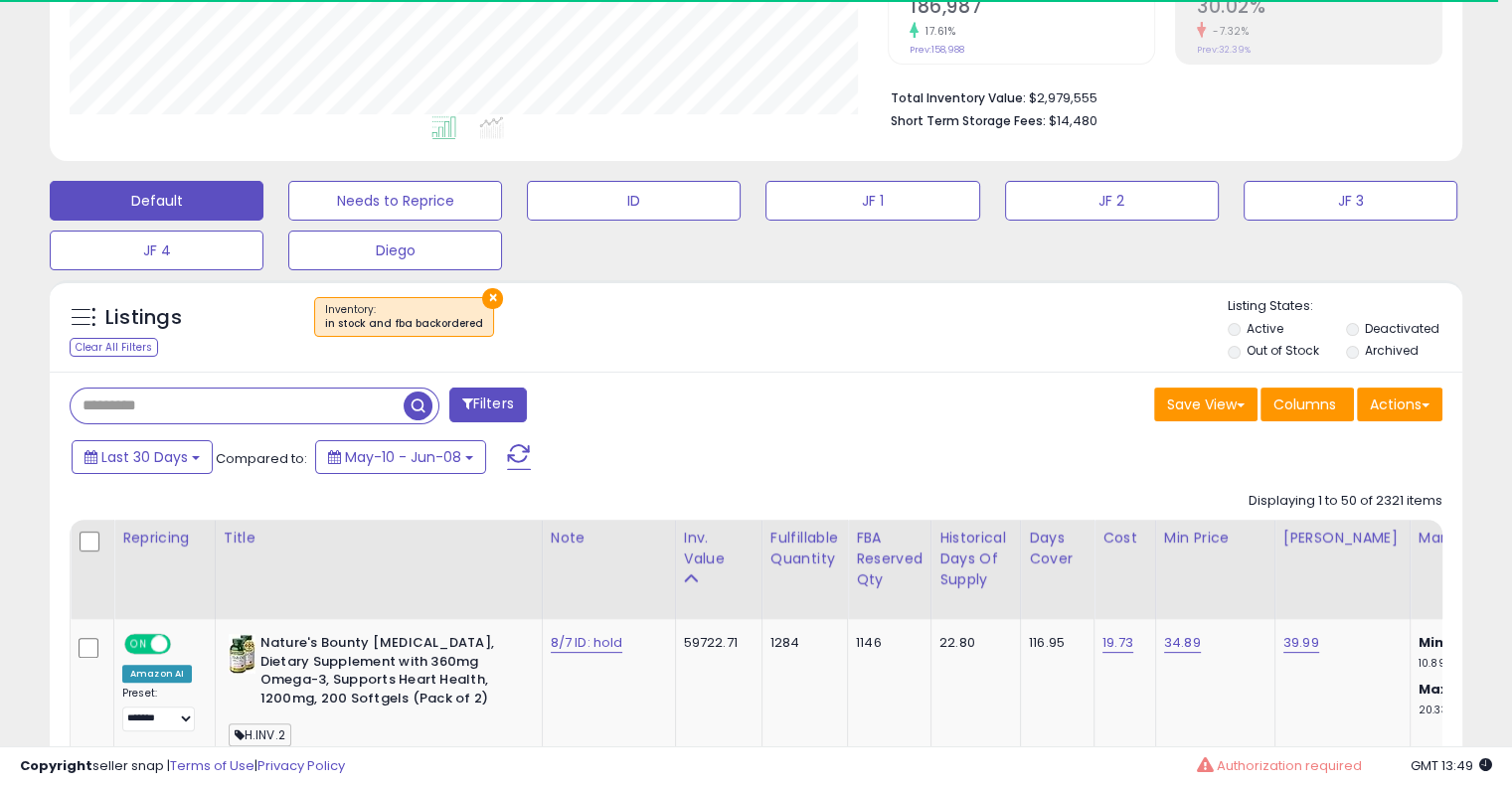 paste on "**********" 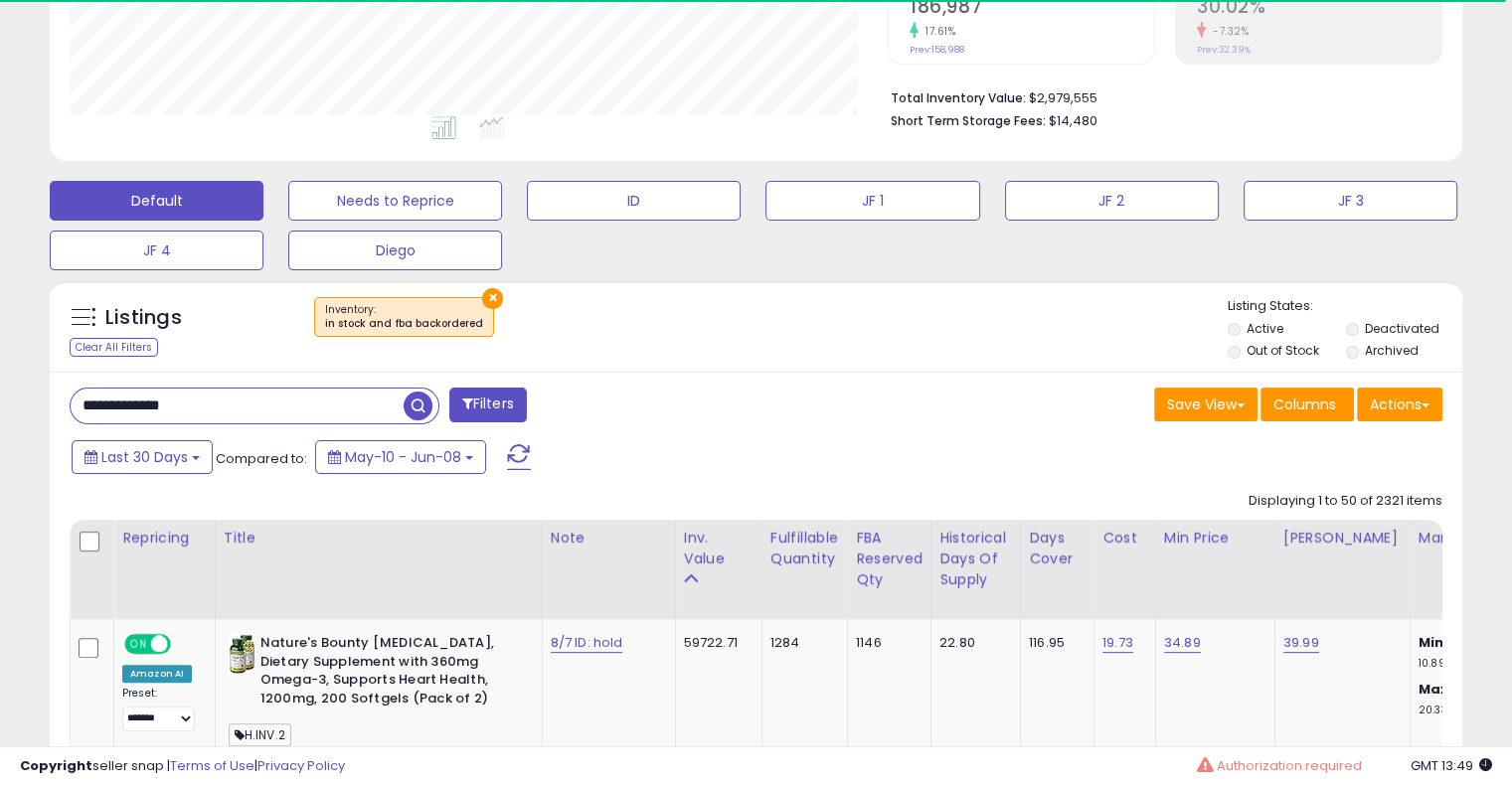 drag, startPoint x: 117, startPoint y: 407, endPoint x: 55, endPoint y: 408, distance: 62.008064 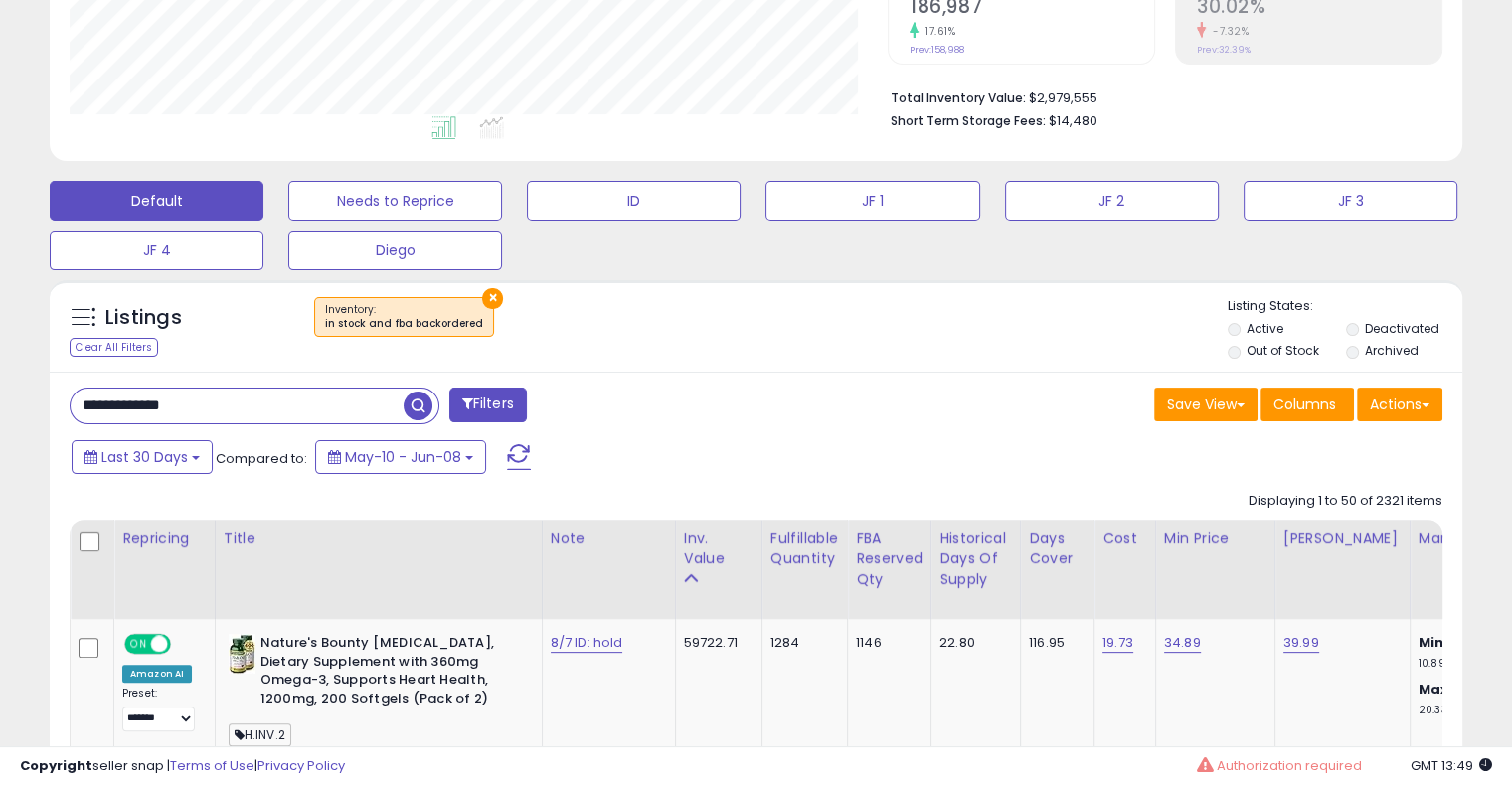 scroll, scrollTop: 993270, scrollLeft: 993264, axis: both 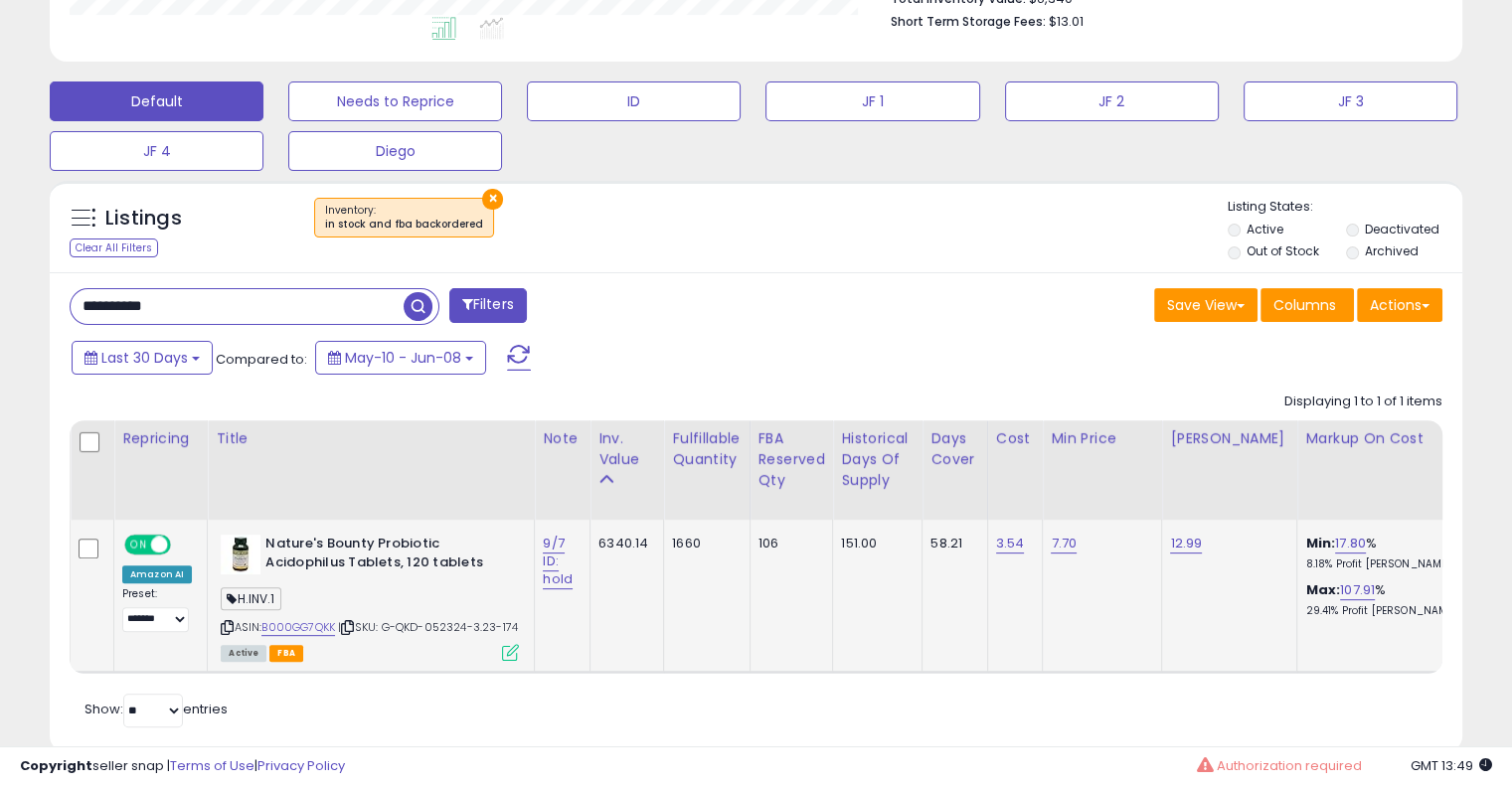 click at bounding box center (510, 652) 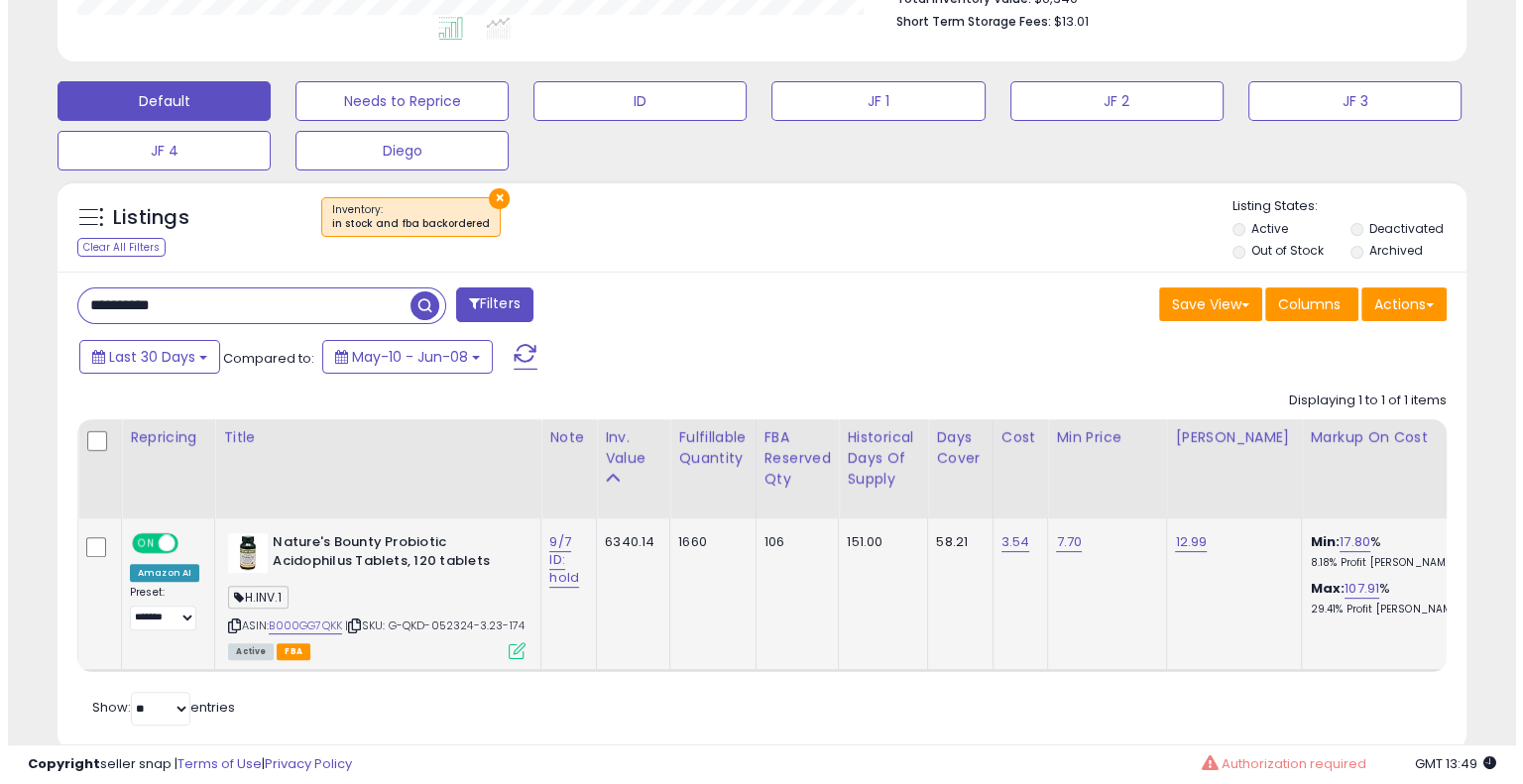 scroll, scrollTop: 990743, scrollLeft: 990712, axis: both 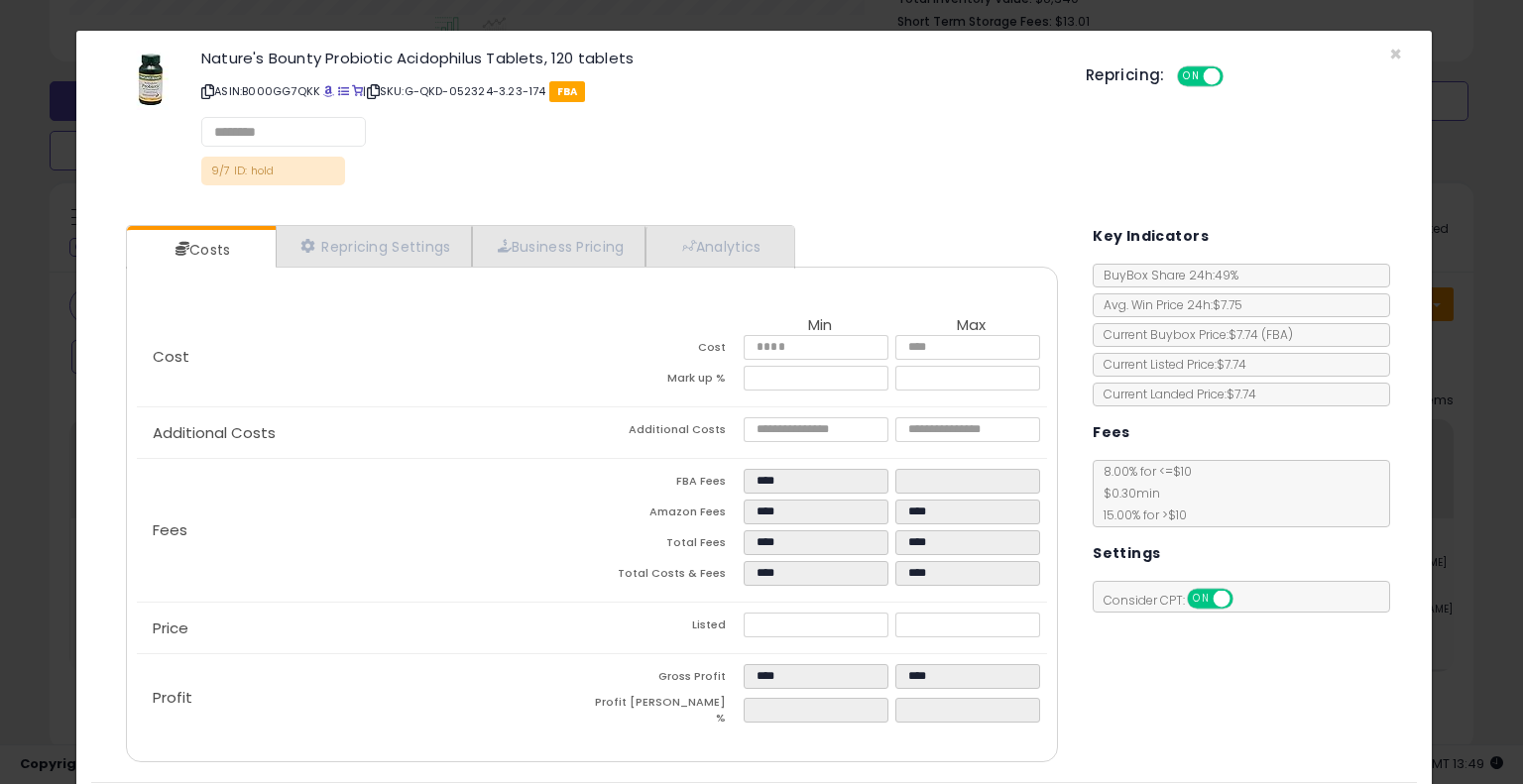click on "Costs
Repricing Settings
Business Pricing
Analytics" at bounding box center (460, 247) 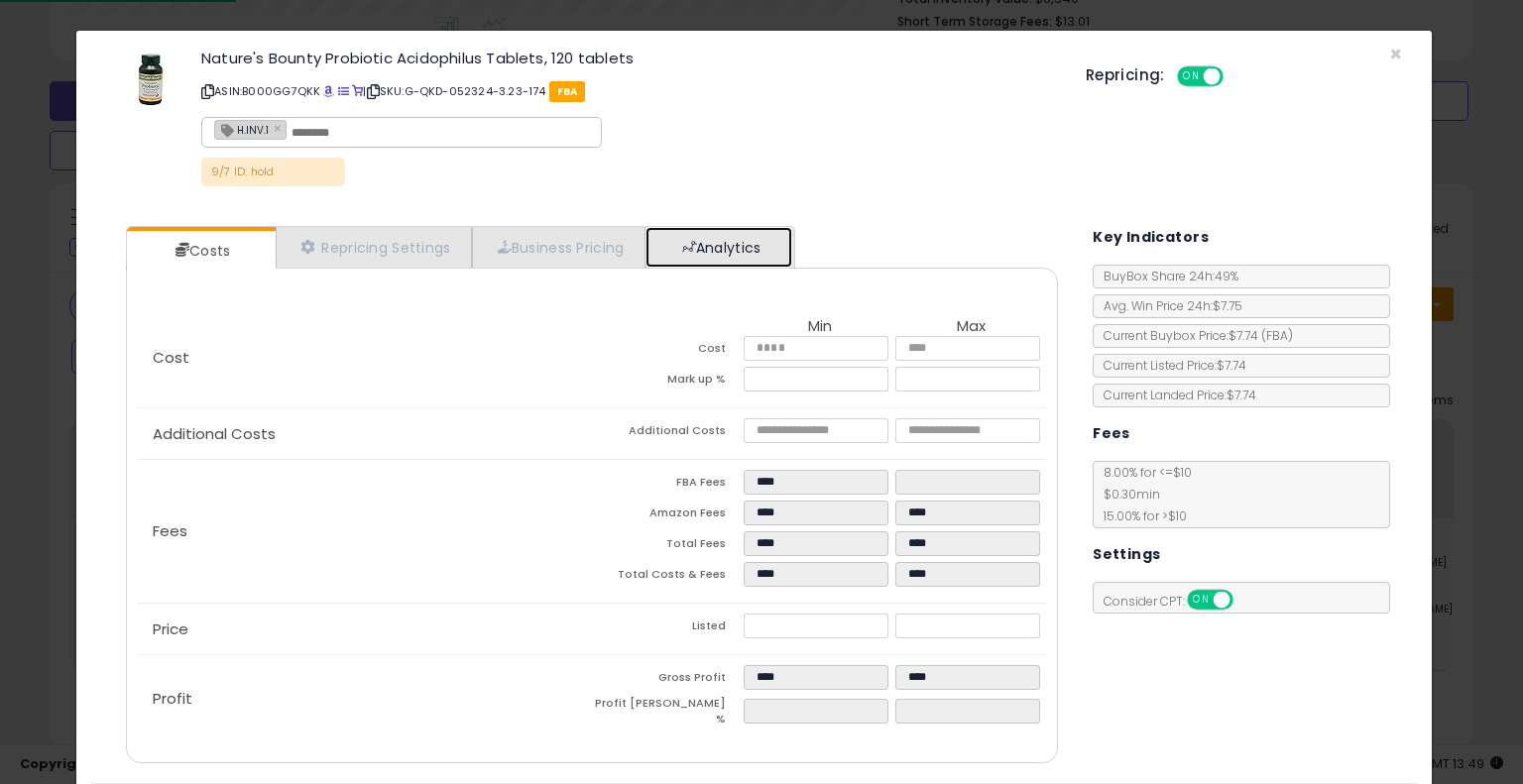 click on "Analytics" at bounding box center [719, 247] 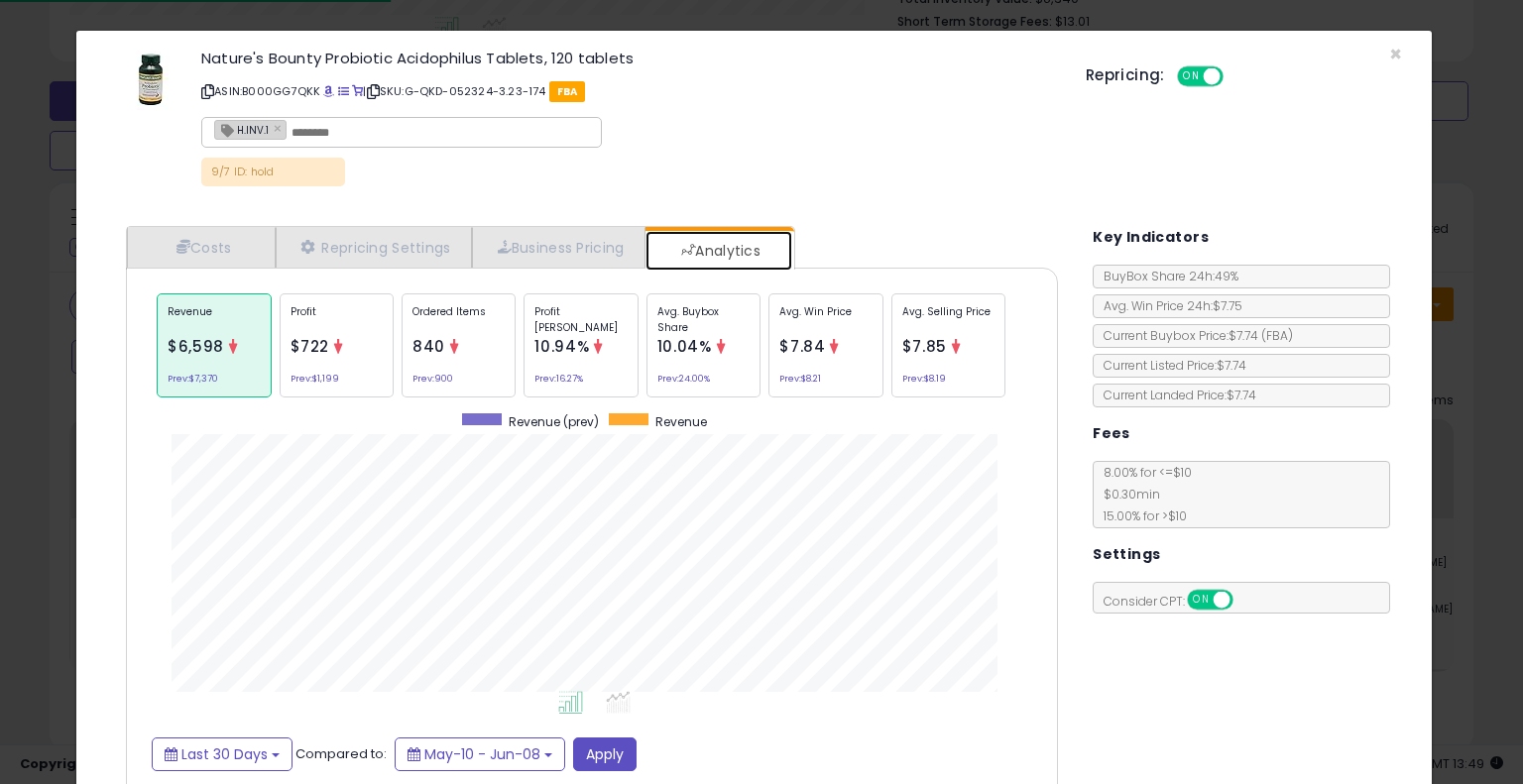 scroll, scrollTop: 990542, scrollLeft: 990574, axis: both 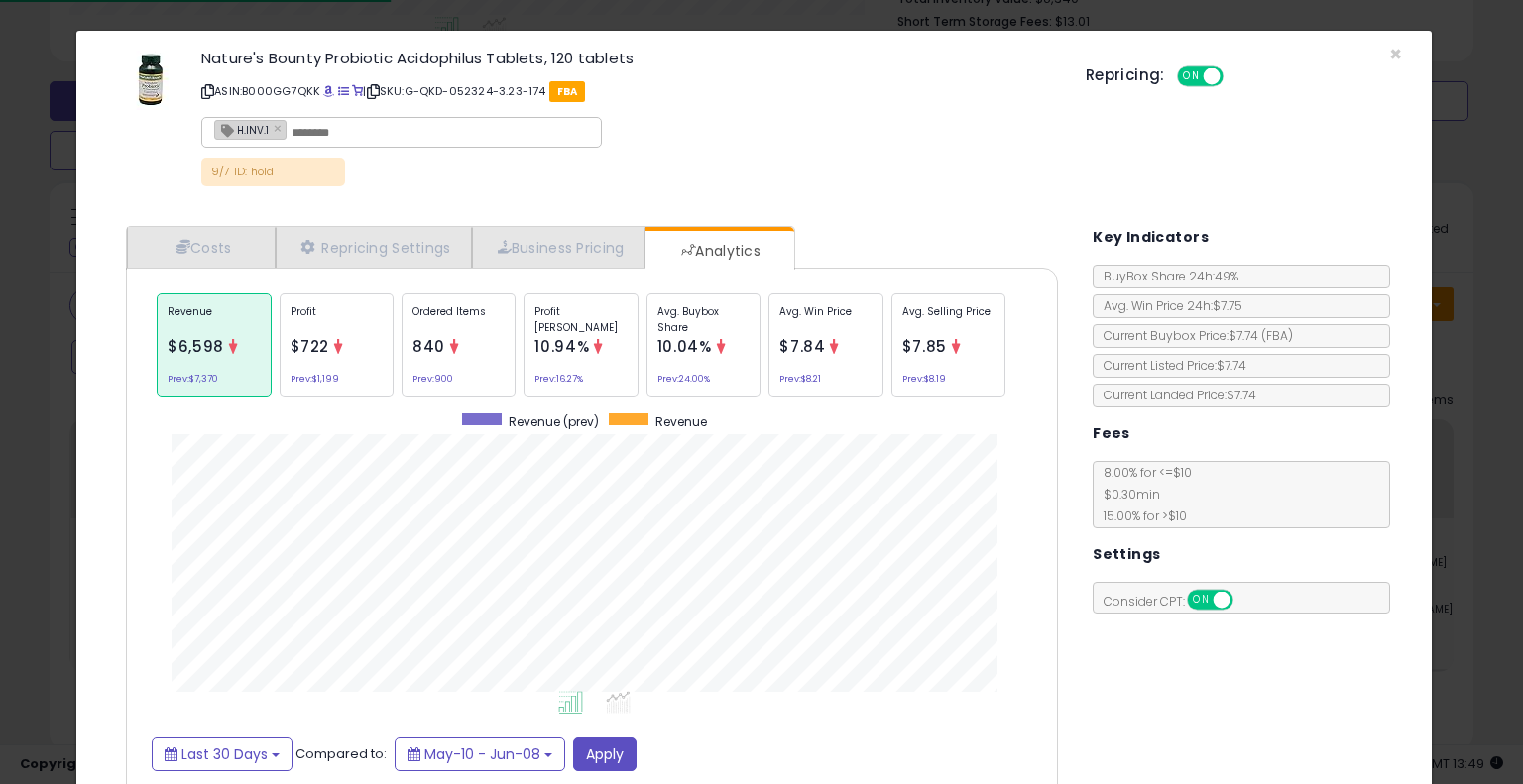 click on "Avg. Buybox Share" at bounding box center [703, 319] 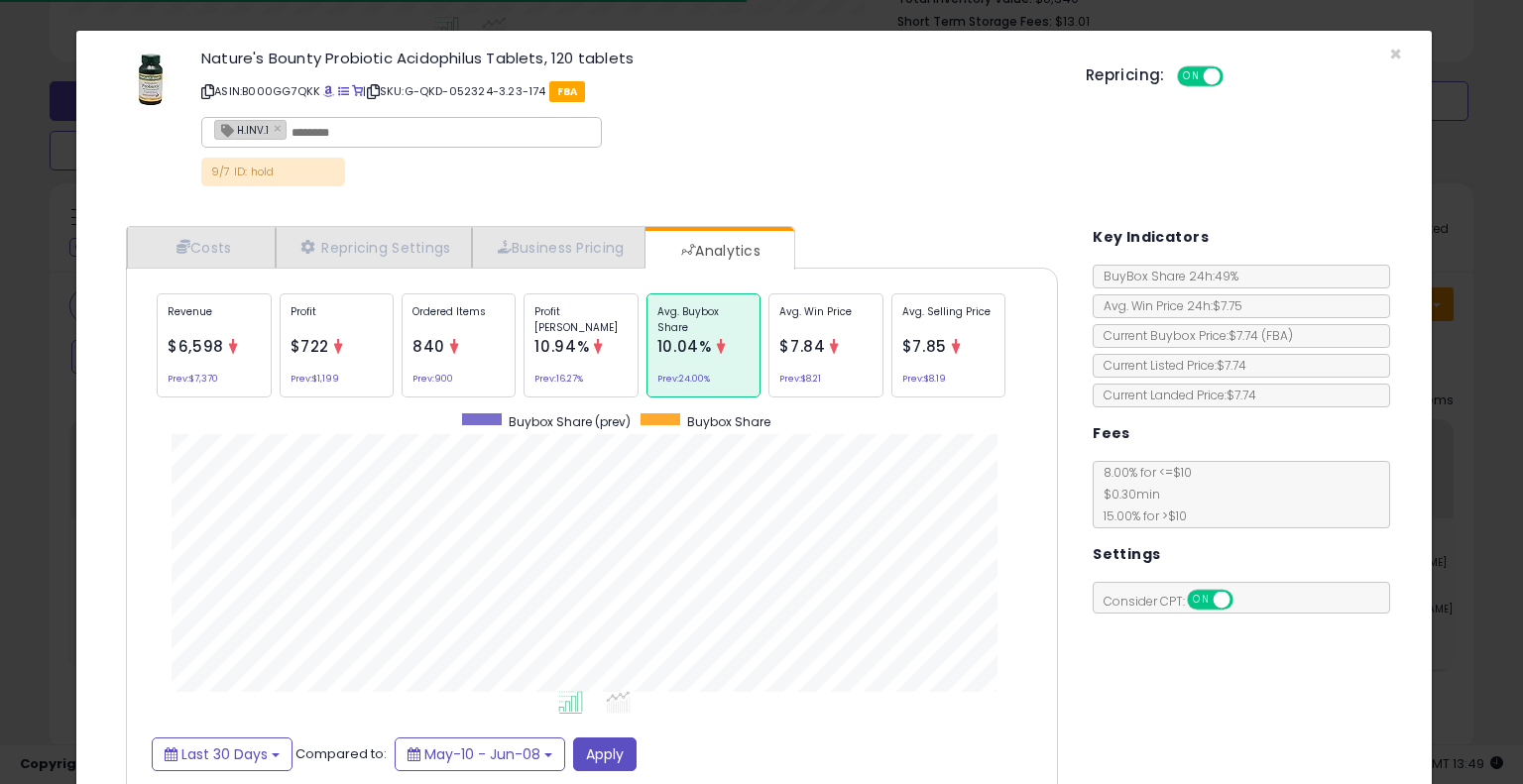 scroll, scrollTop: 990542, scrollLeft: 990574, axis: both 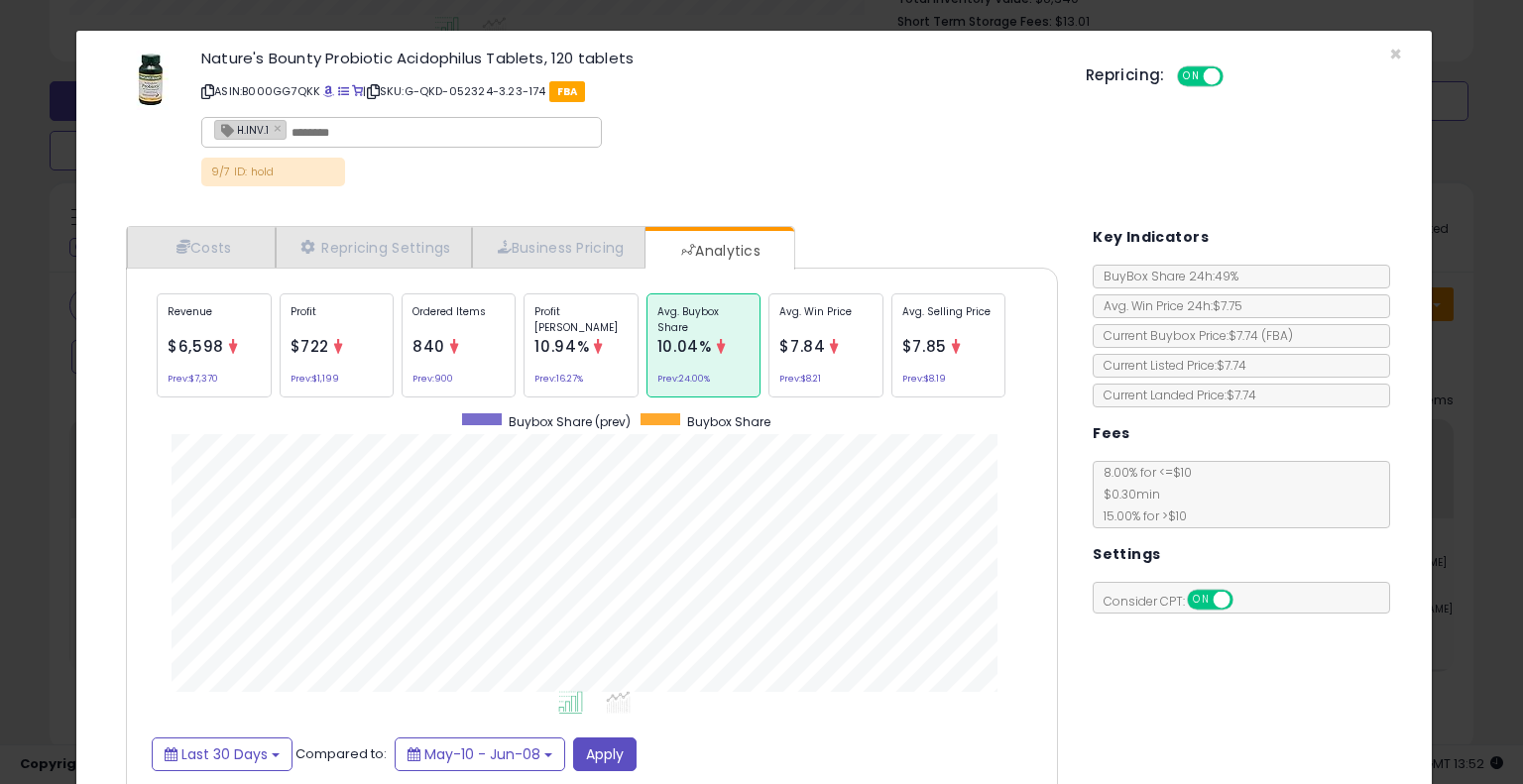 click on "× Close
Nature's Bounty Probiotic Acidophilus Tablets, 120 tablets
ASIN:  B000GG7QKK
|
SKU:  G-QKD-052324-3.23-174
FBA
H.INV.1 ×
9/7 ID: hold
Repricing:
ON   OFF" 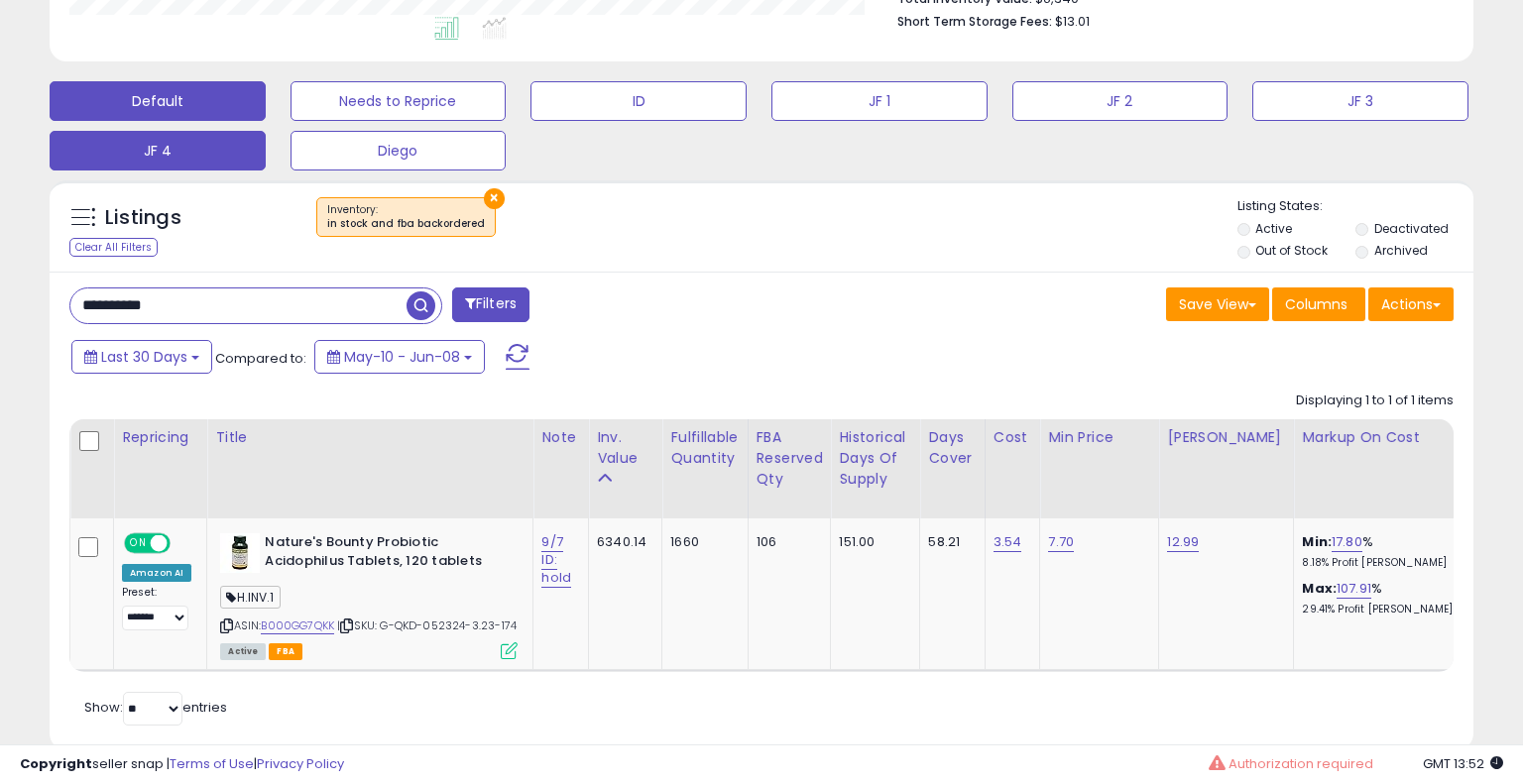 click at bounding box center [762, 392] 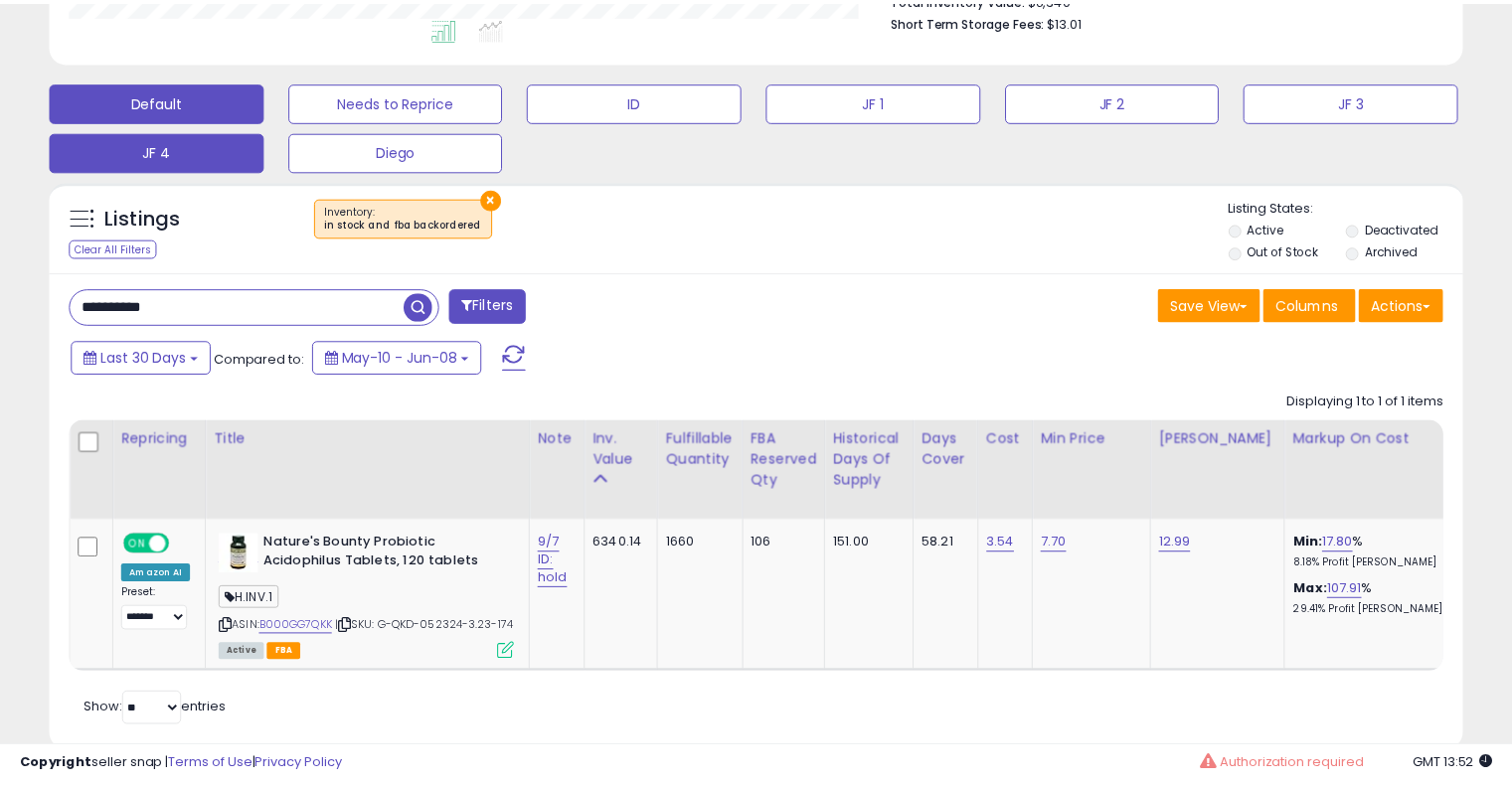 scroll, scrollTop: 406, scrollLeft: 817, axis: both 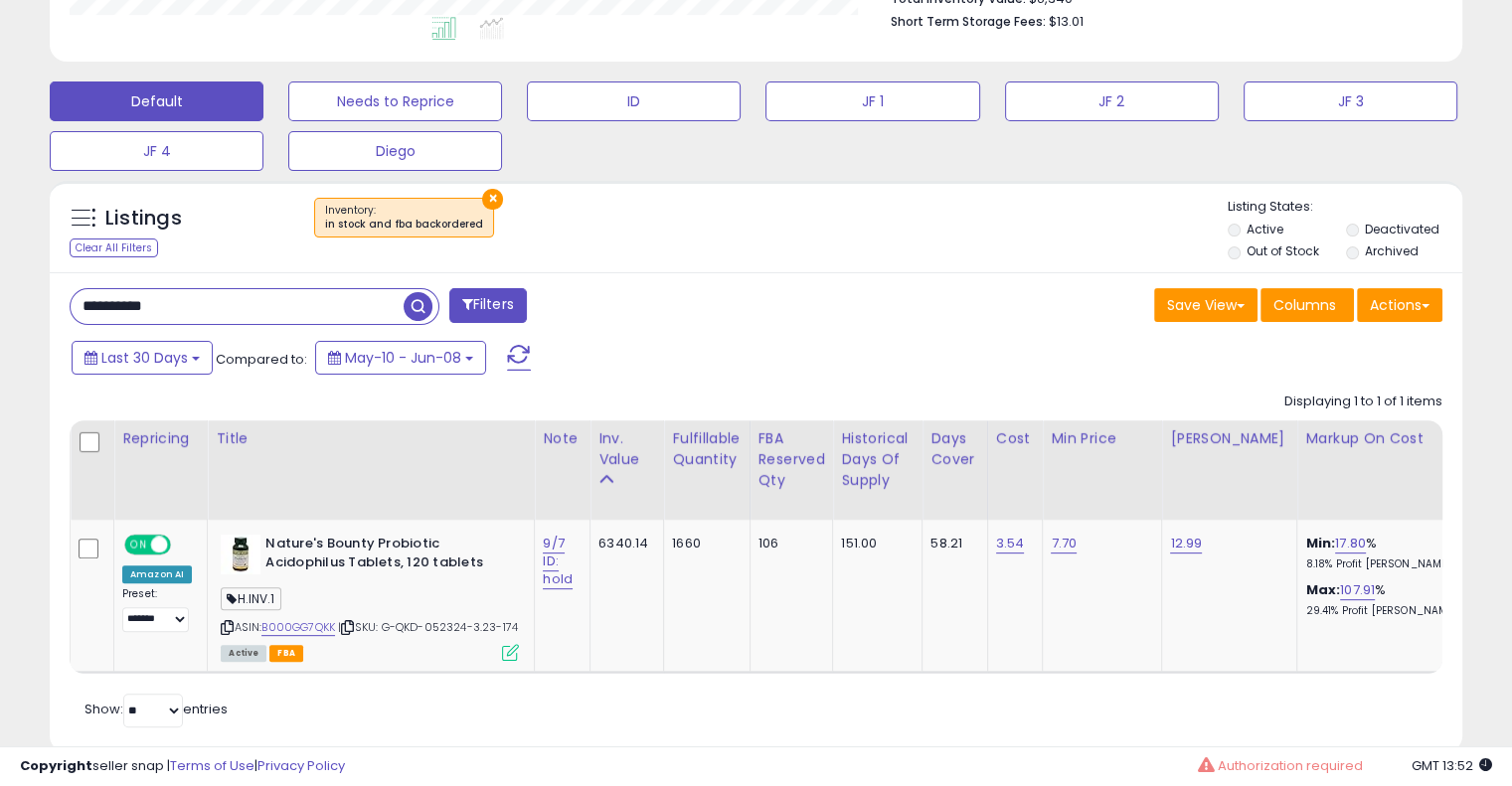 click on "**********" at bounding box center (237, 306) 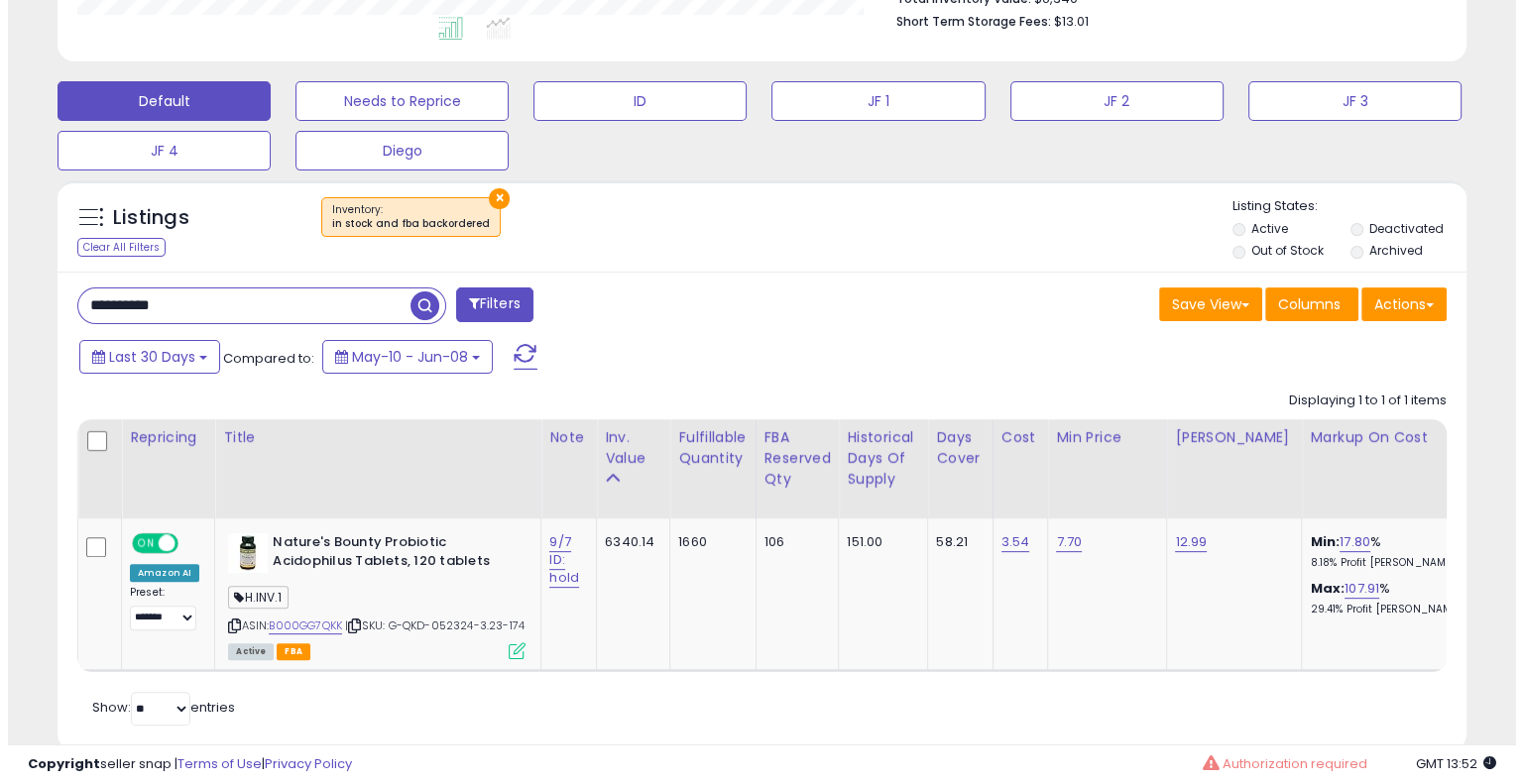 scroll, scrollTop: 444, scrollLeft: 0, axis: vertical 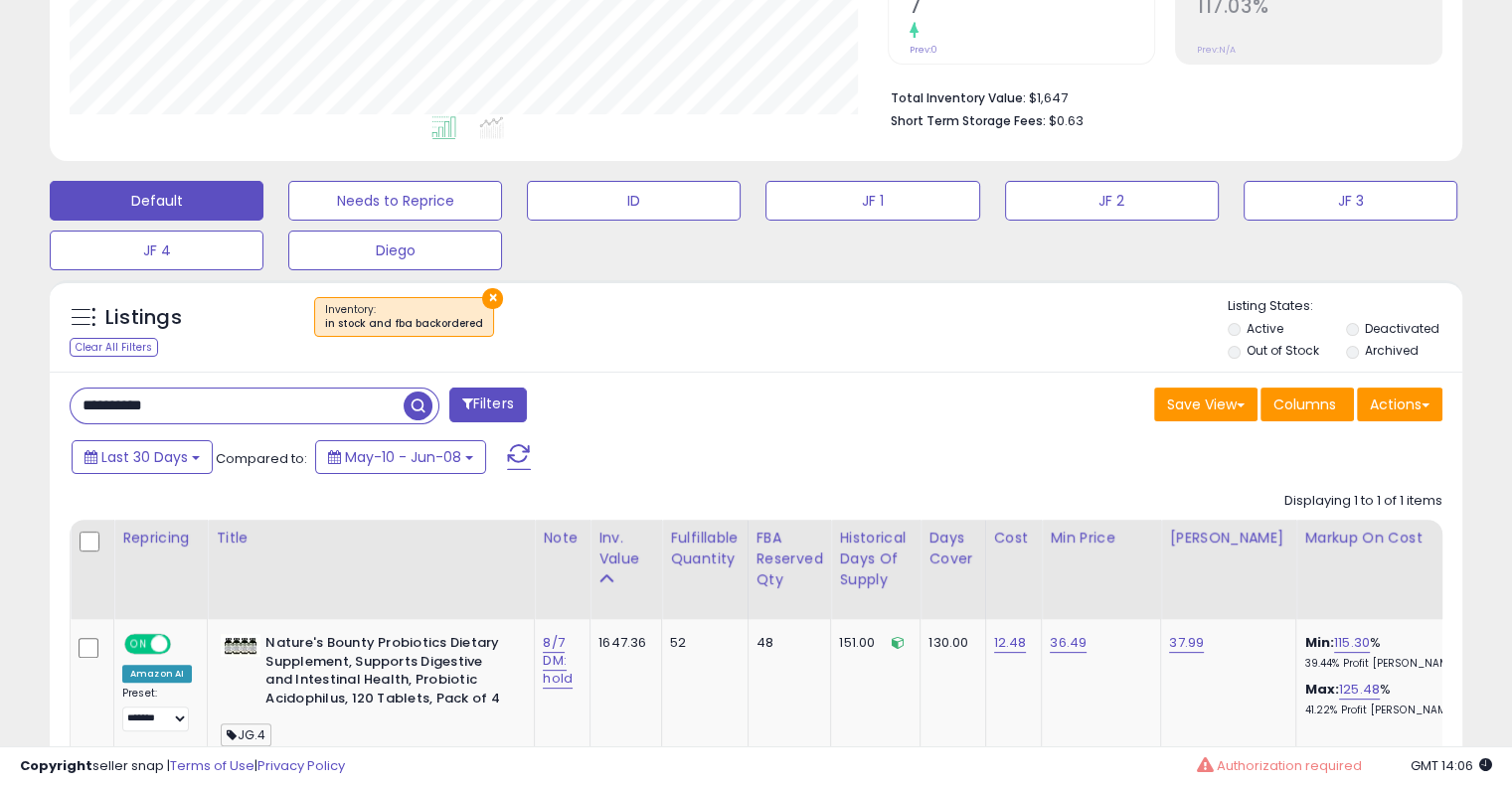 click on "**********" at bounding box center [237, 405] 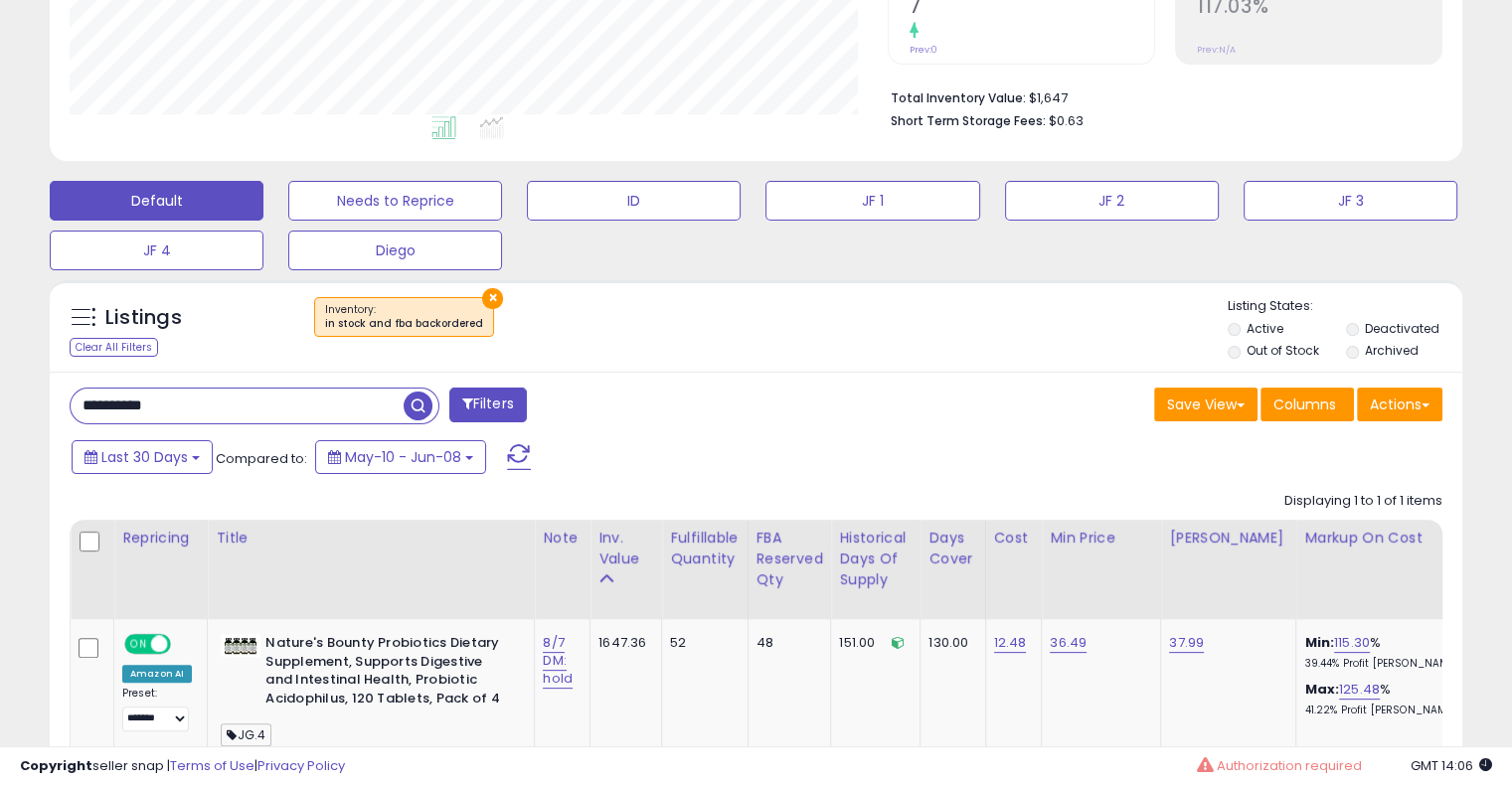 paste 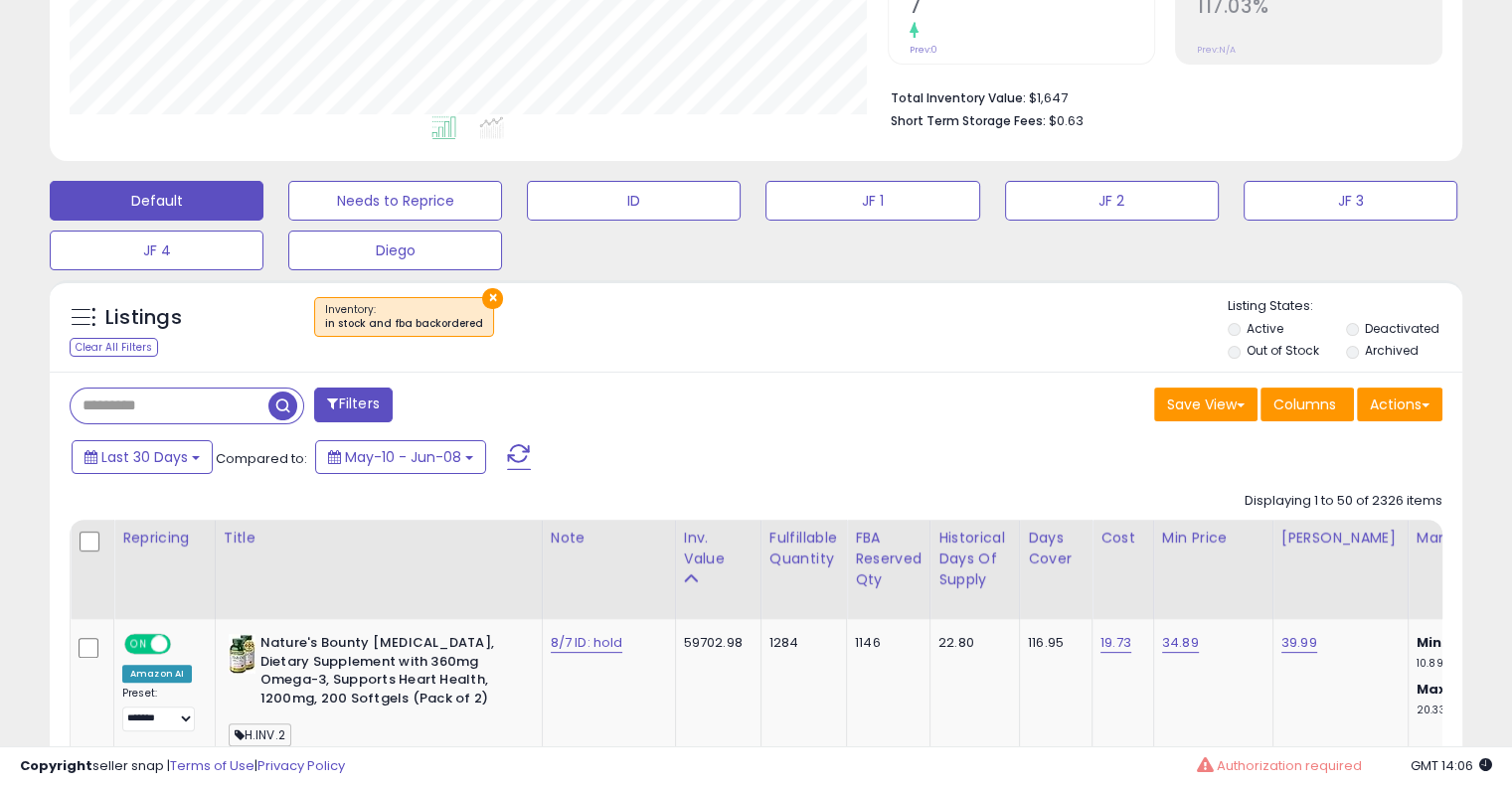scroll, scrollTop: 406, scrollLeft: 817, axis: both 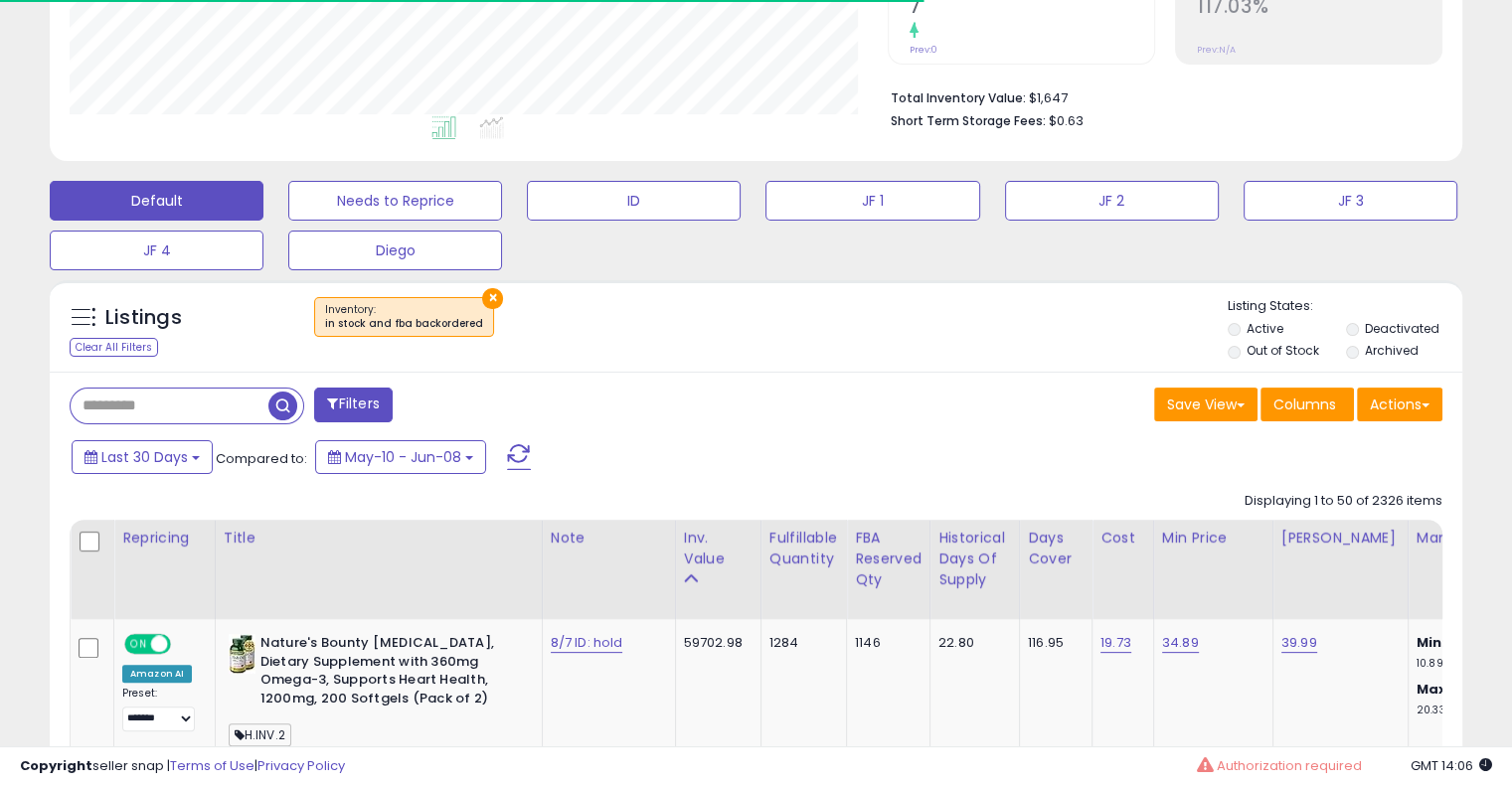 click at bounding box center (169, 405) 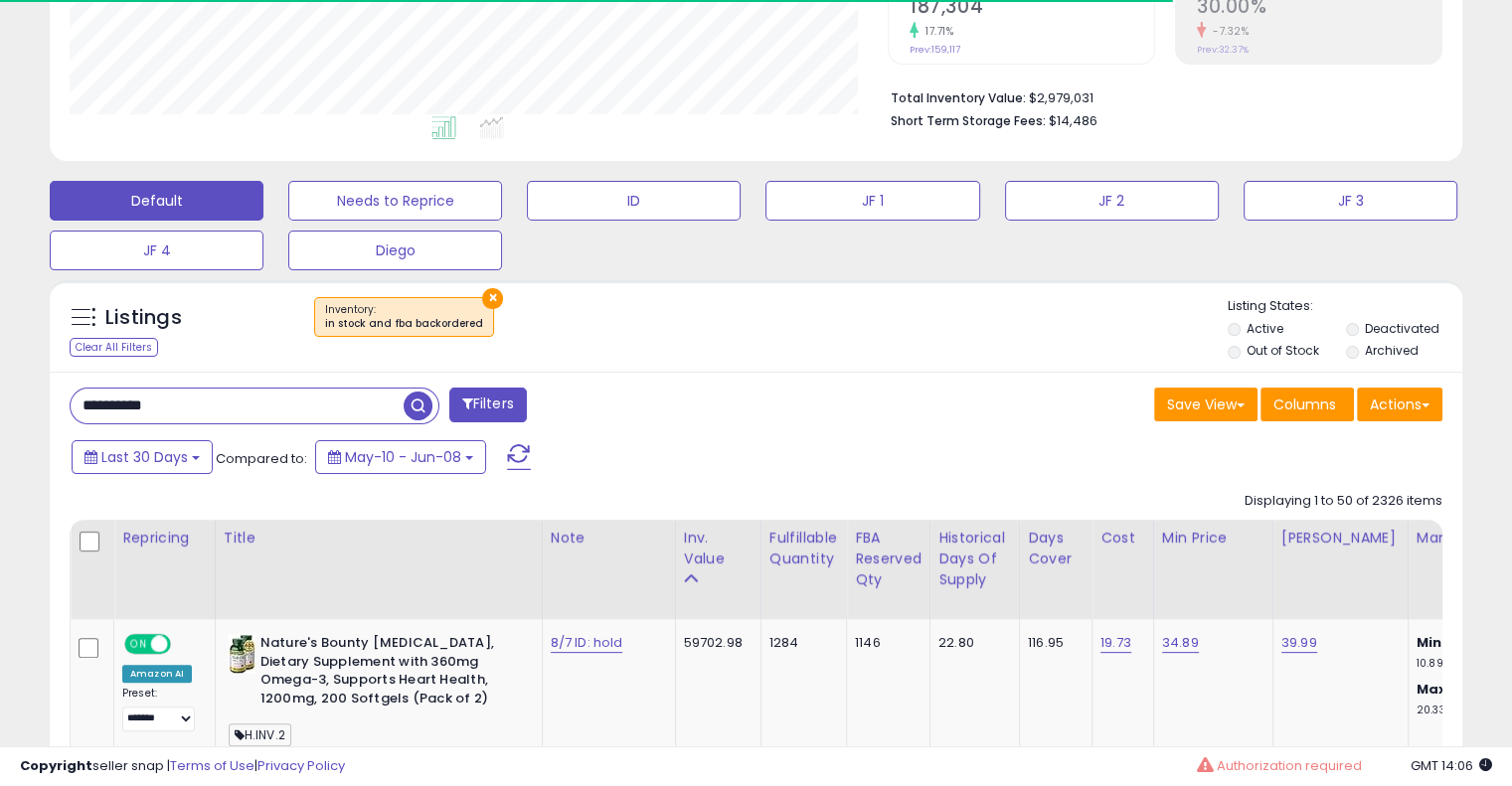 click at bounding box center (418, 405) 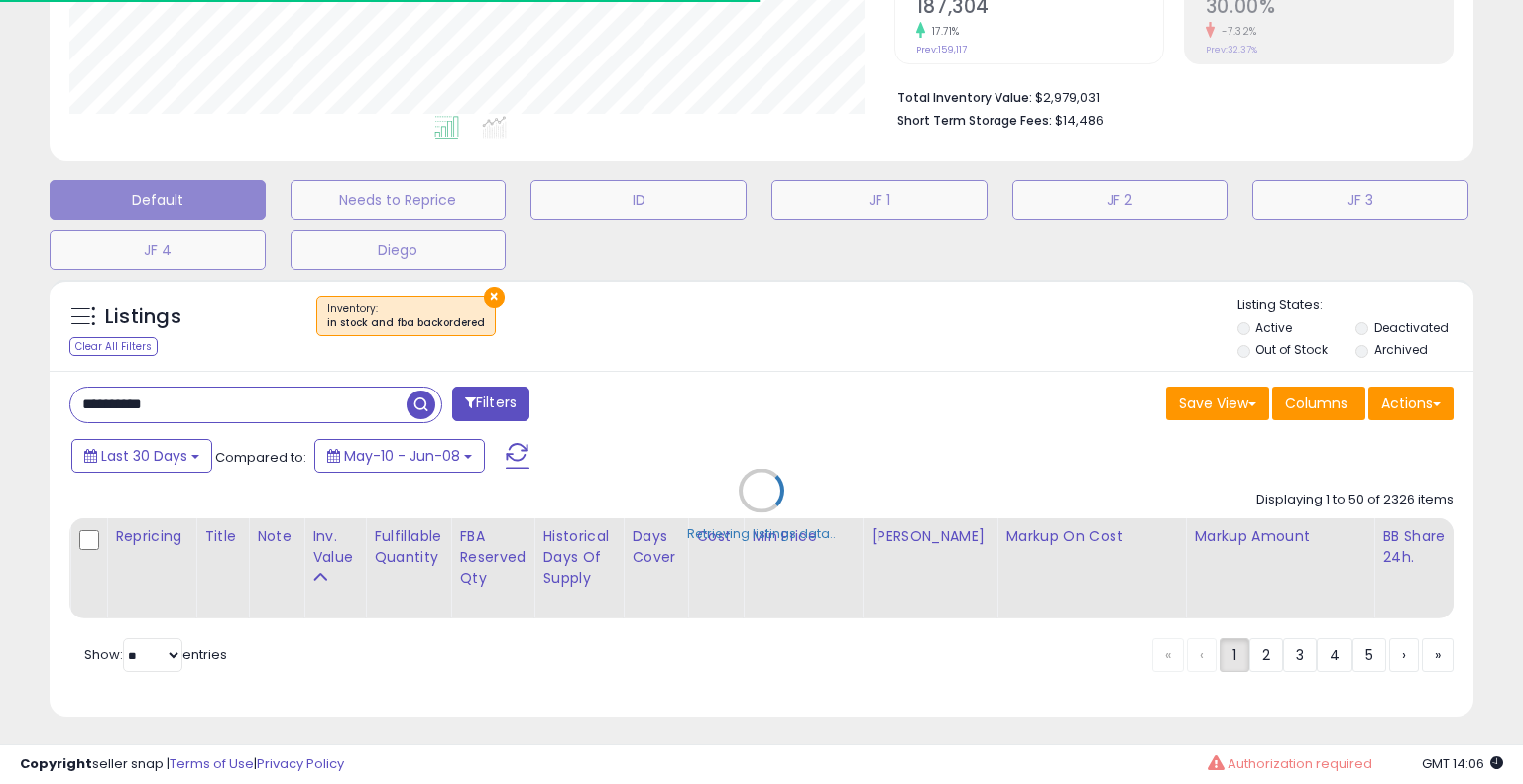 scroll, scrollTop: 990743, scrollLeft: 990712, axis: both 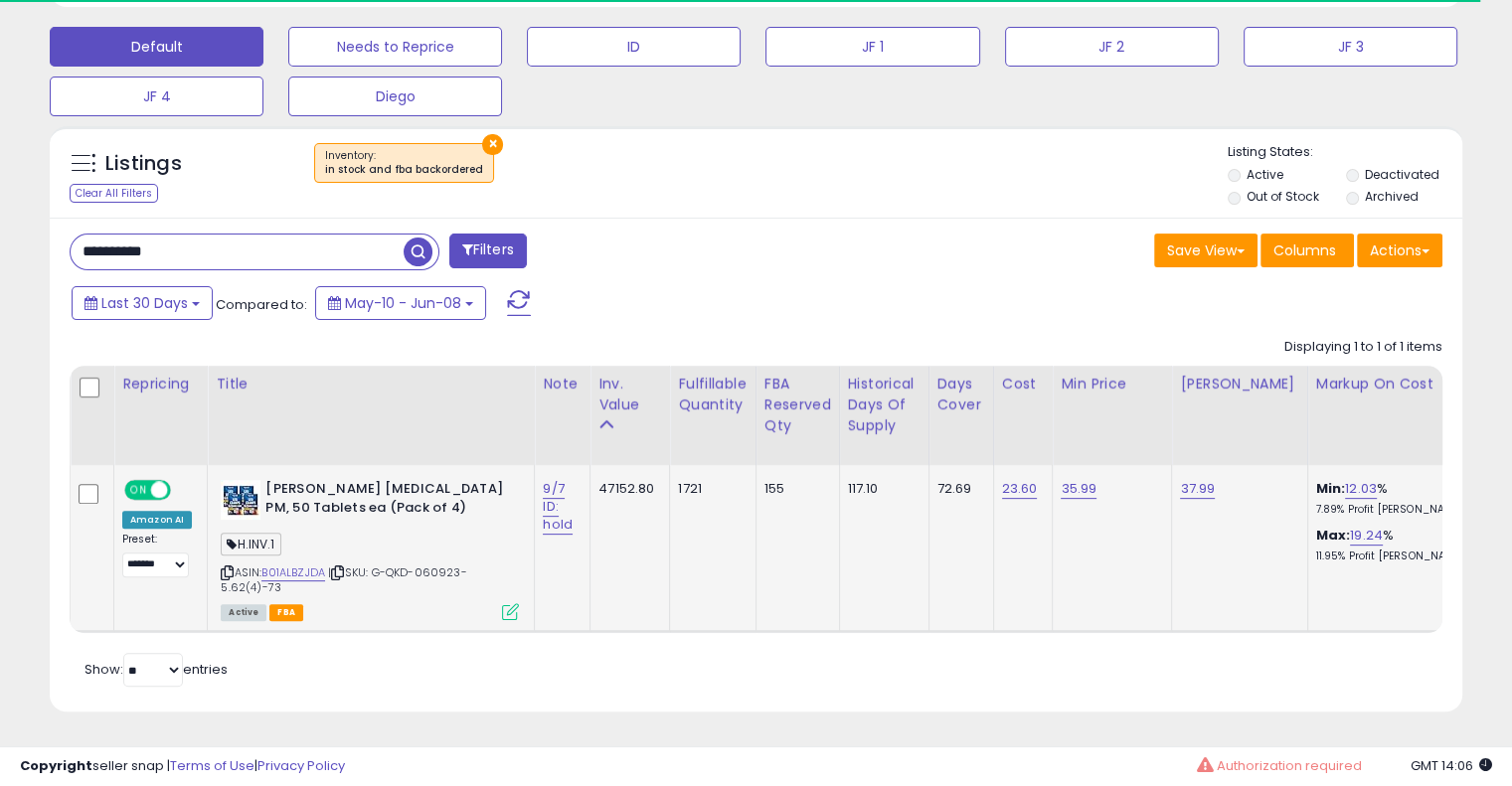 click at bounding box center [510, 611] 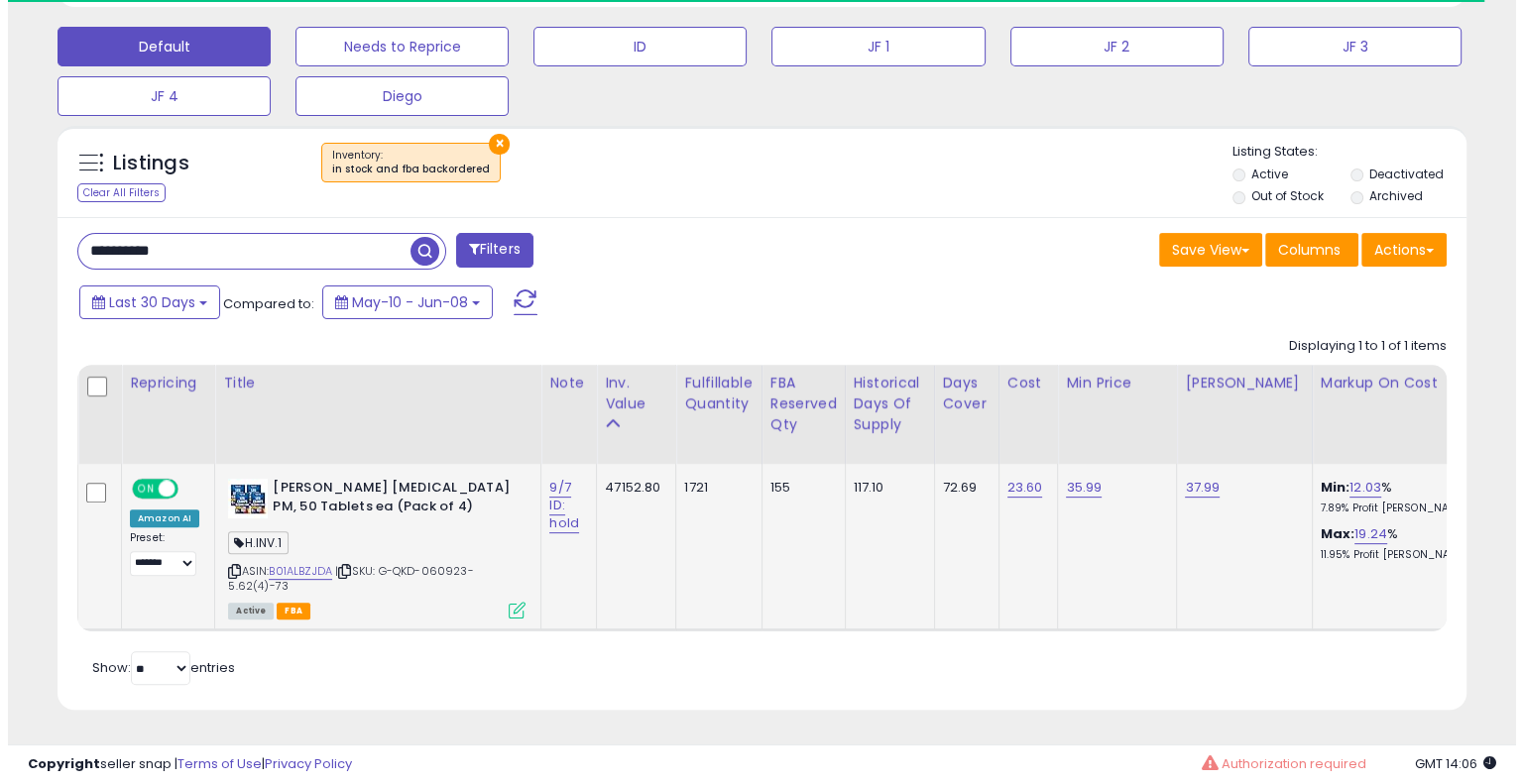 scroll, scrollTop: 990743, scrollLeft: 990712, axis: both 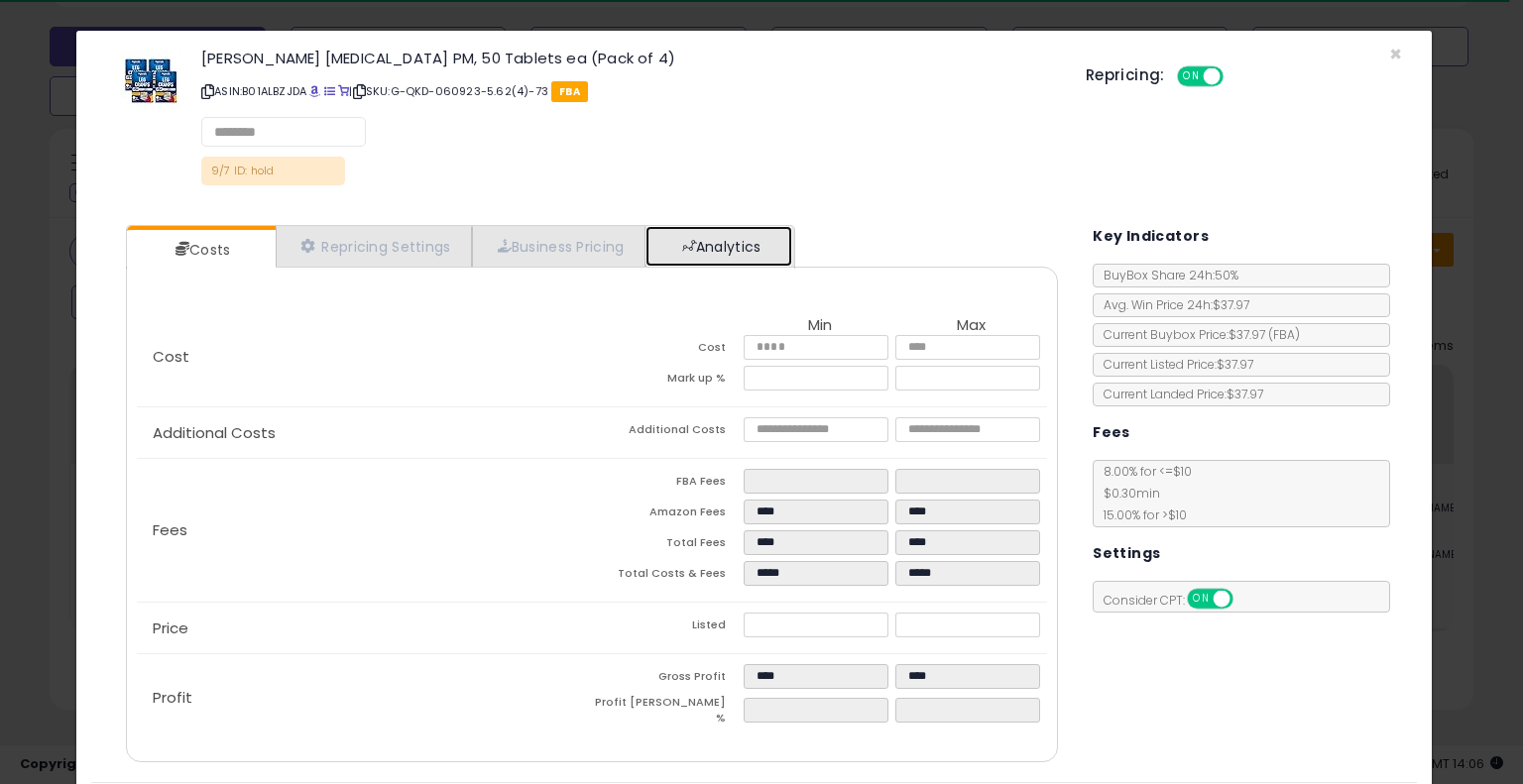 click on "Analytics" at bounding box center (719, 246) 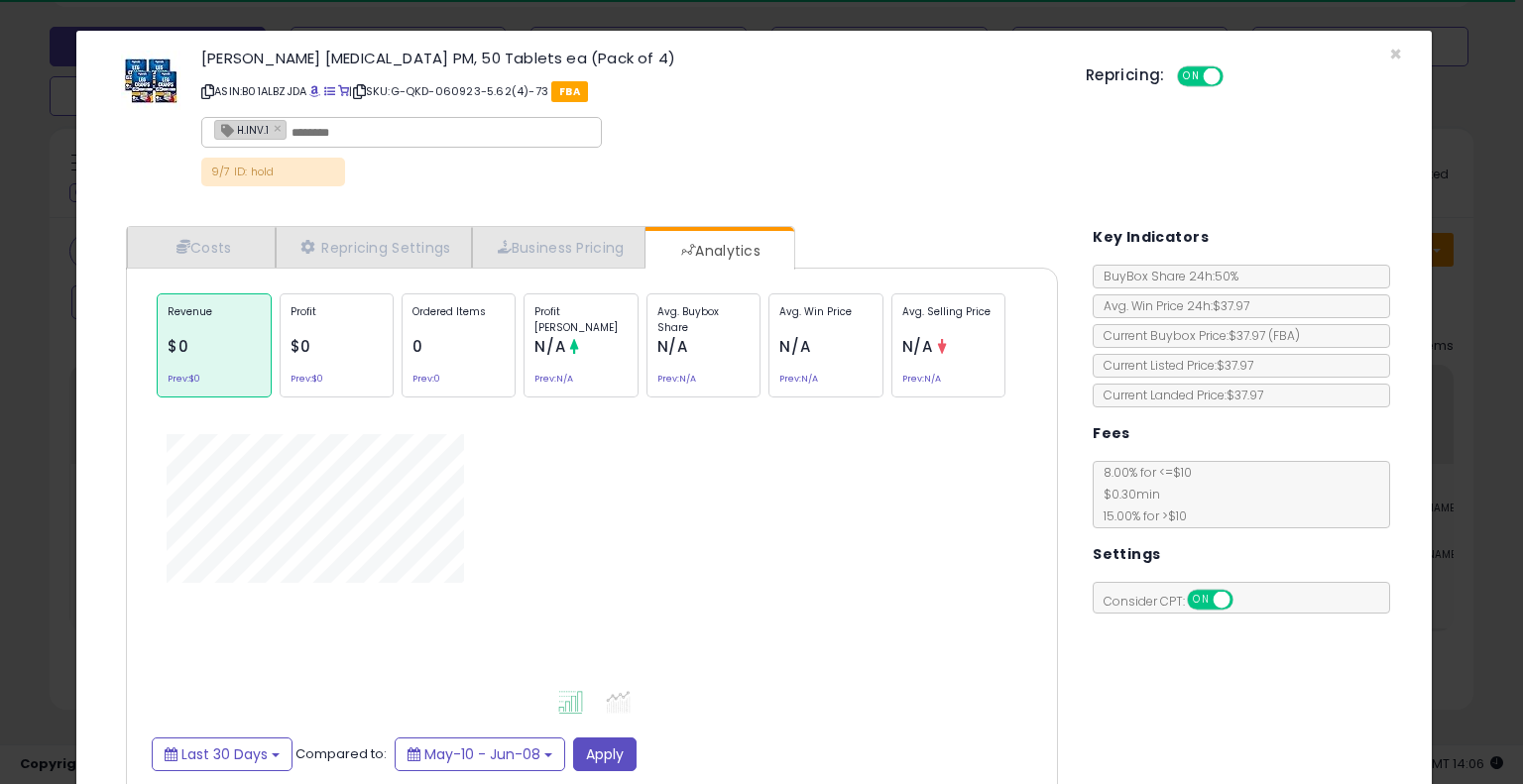 click on "Avg. Buybox Share
N/A
Prev:  N/A" 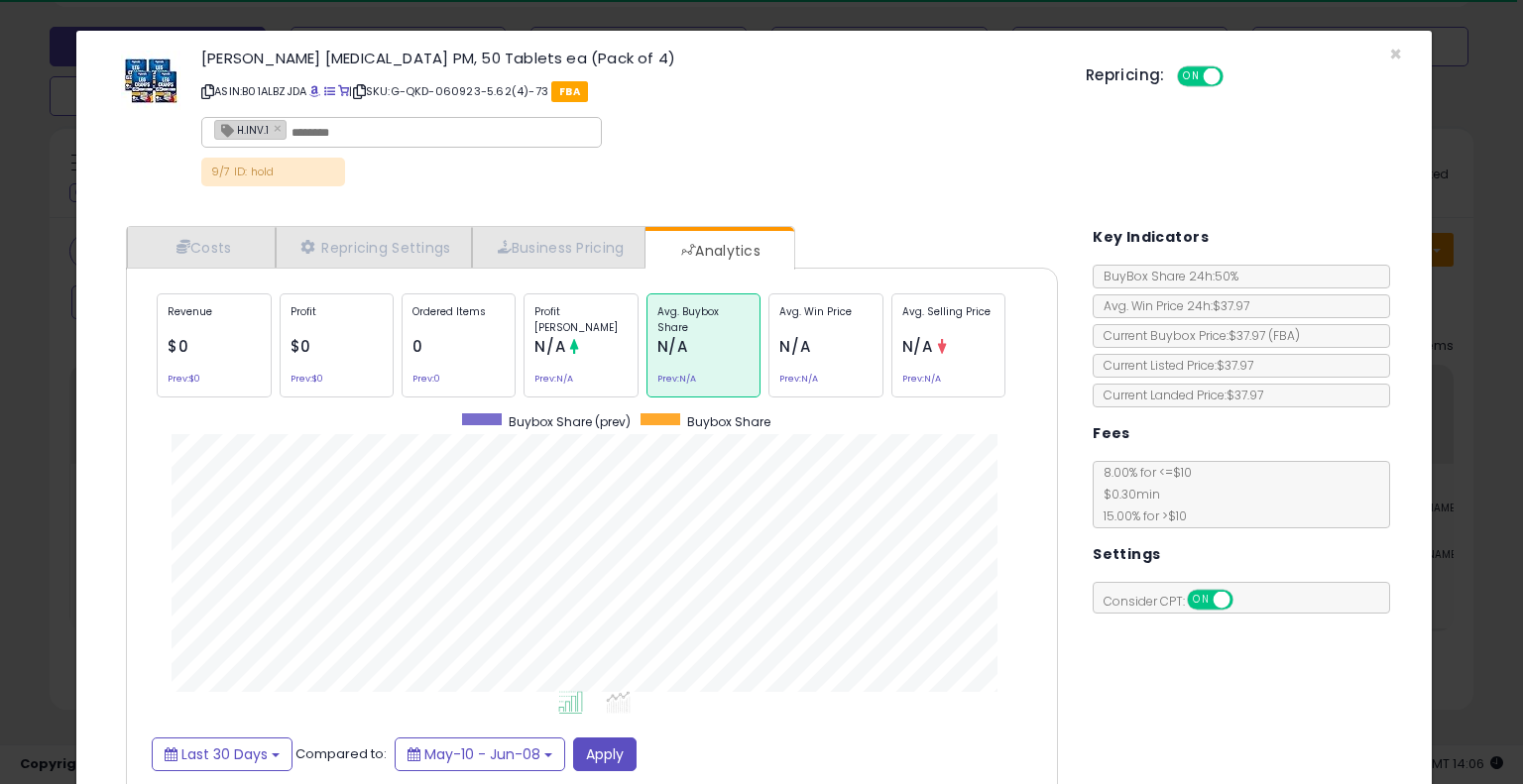 scroll, scrollTop: 990542, scrollLeft: 990574, axis: both 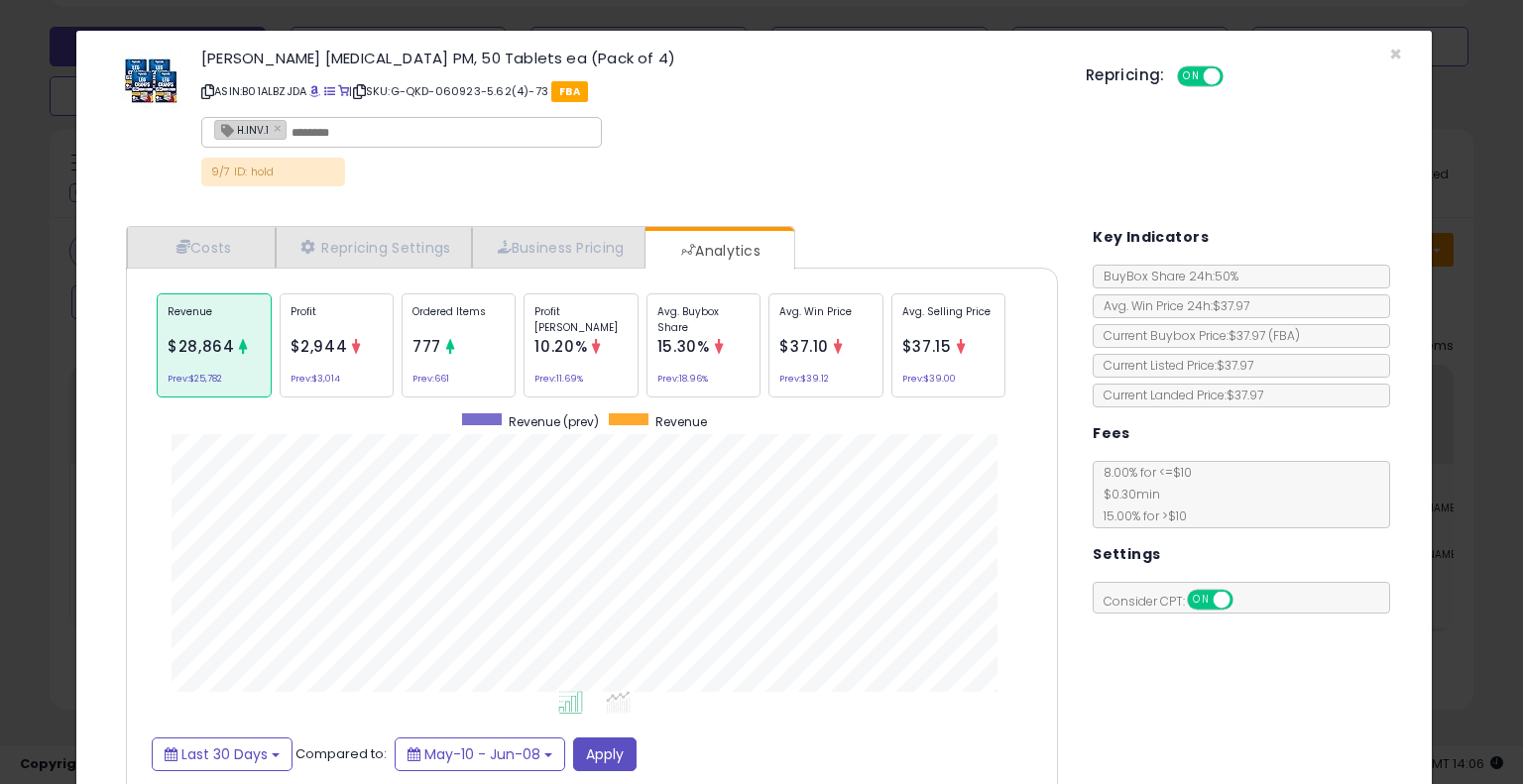 click on "Avg. Buybox Share
15.30%
Prev:  18.96%" 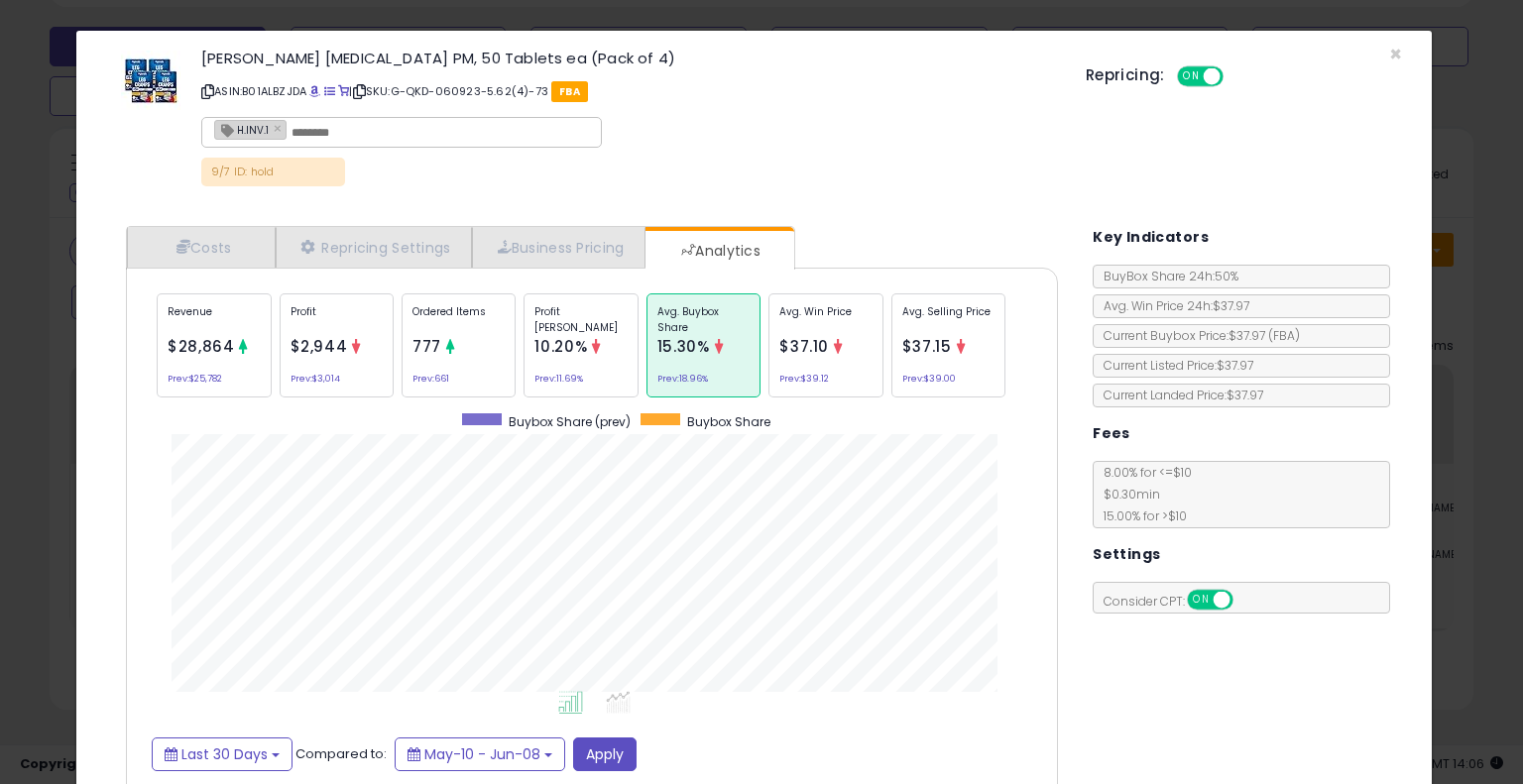 scroll, scrollTop: 990542, scrollLeft: 990574, axis: both 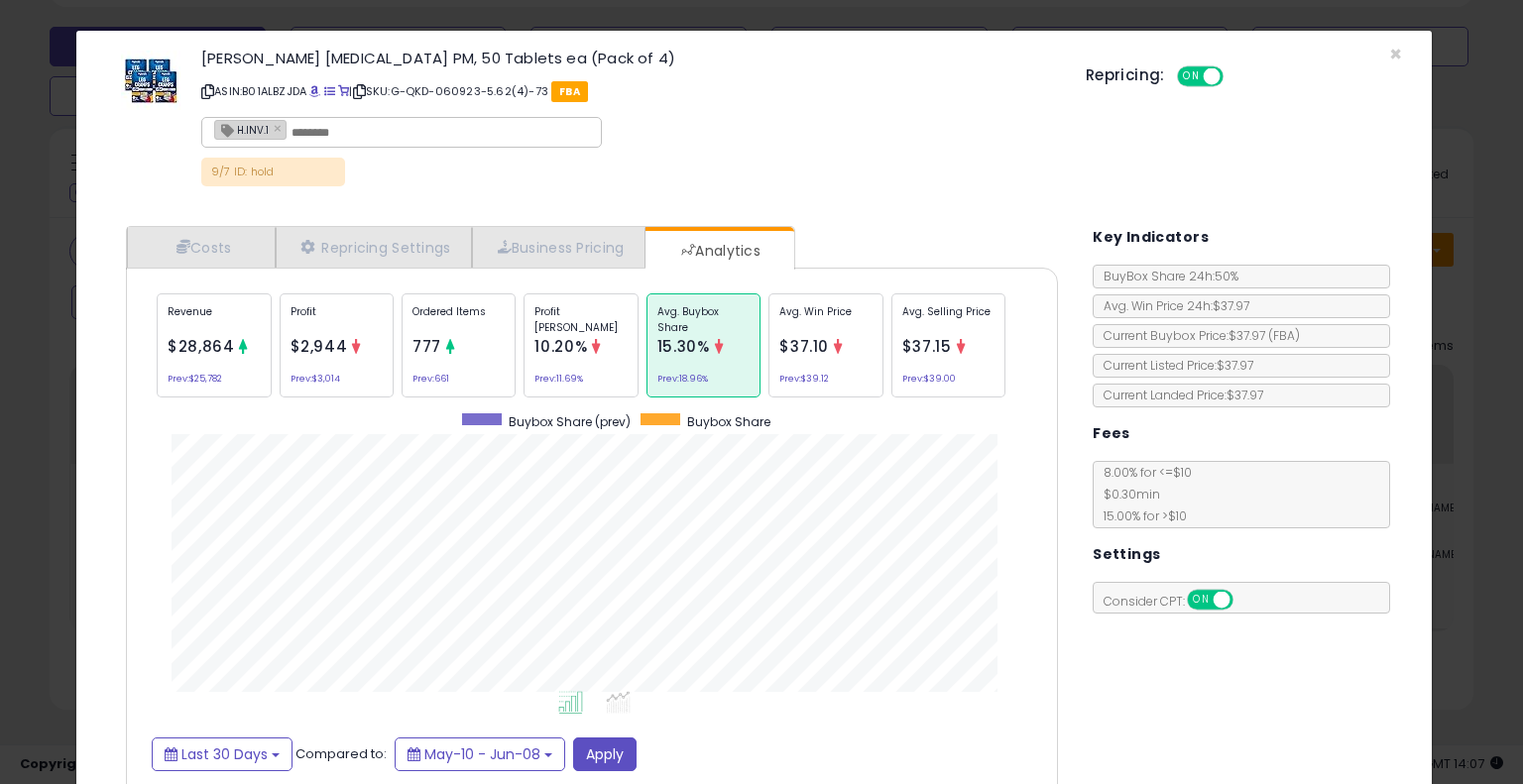 click on "× Close
[PERSON_NAME] [MEDICAL_DATA] PM, 50 Tablets ea (Pack of 4)
ASIN:  B01ALBZJDA
|
SKU:  G-QKD-060923-5.62(4)-73
FBA
H.INV.1 ×
9/7 ID: hold
Repricing:
ON   OFF" 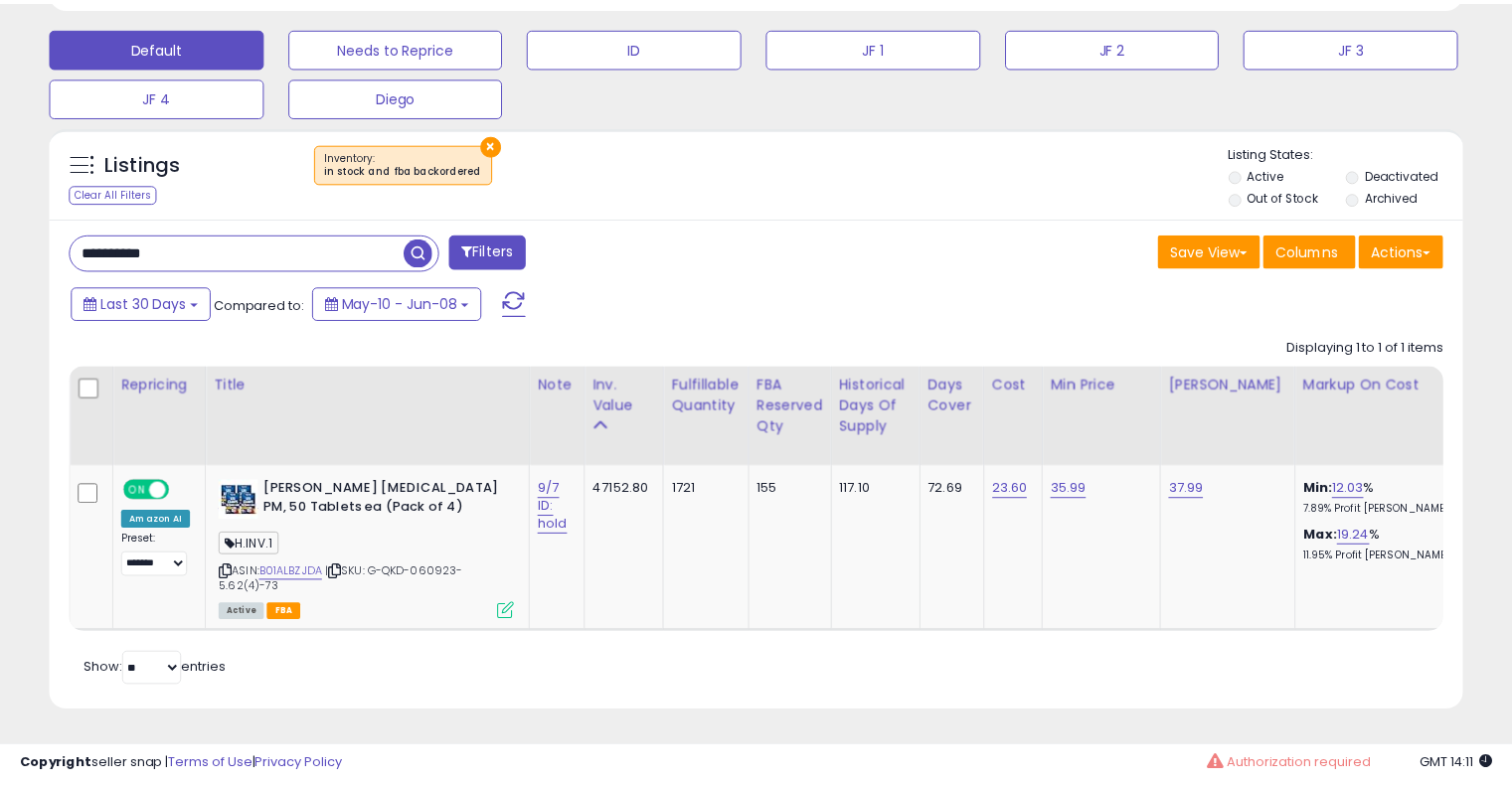 scroll, scrollTop: 406, scrollLeft: 817, axis: both 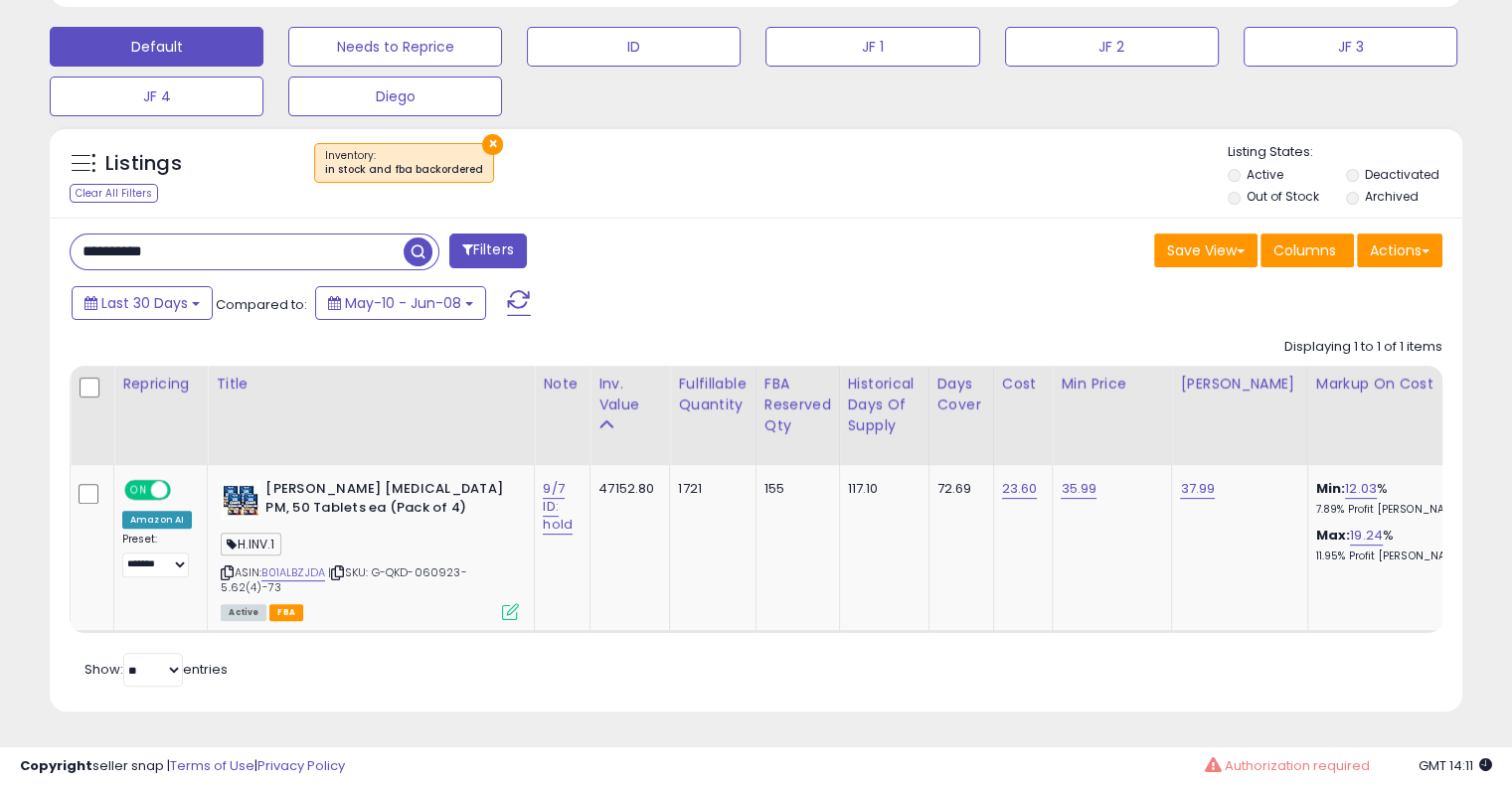 click on "**********" at bounding box center (237, 251) 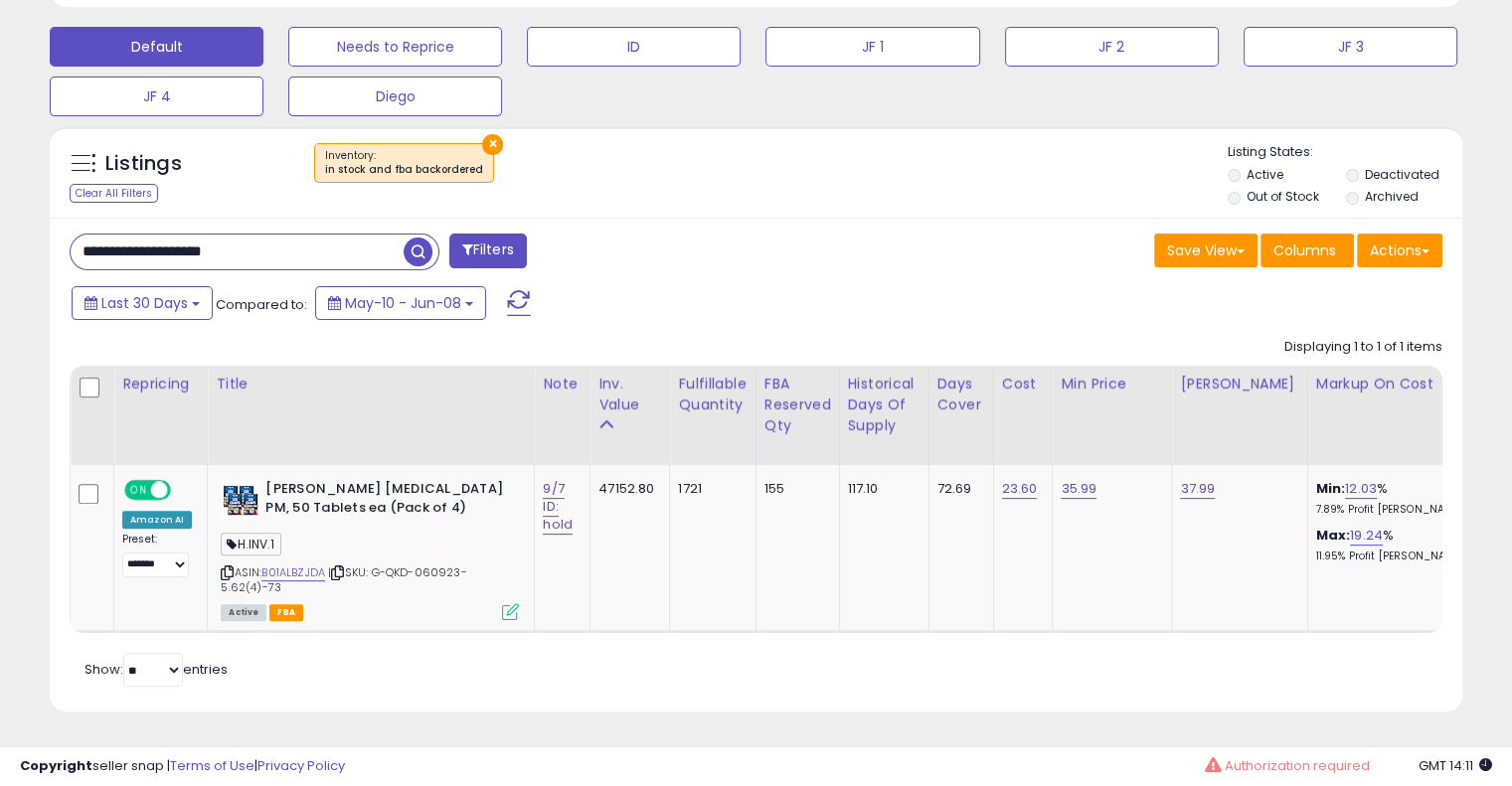 click on "**********" at bounding box center [237, 251] 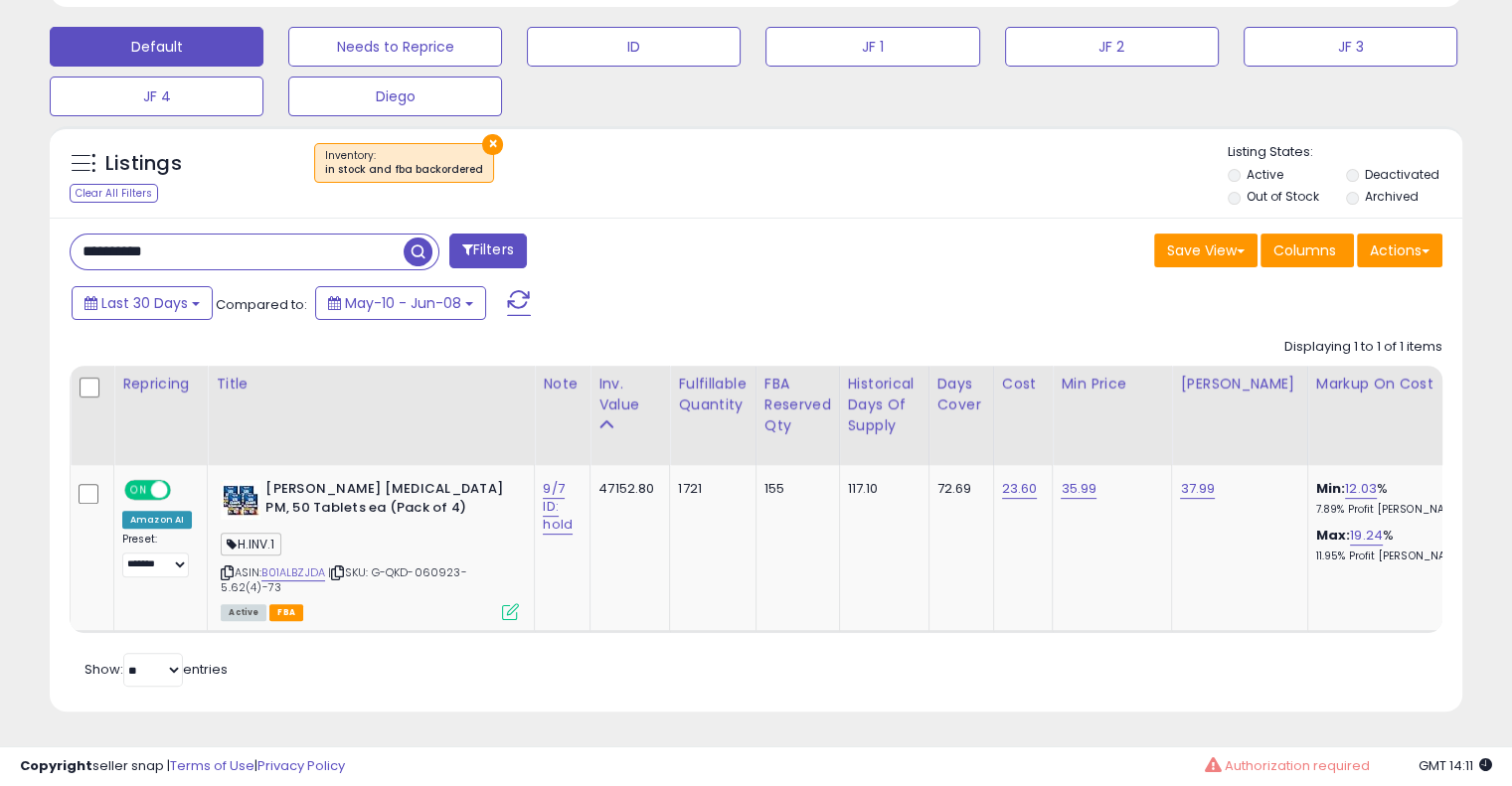 type on "**********" 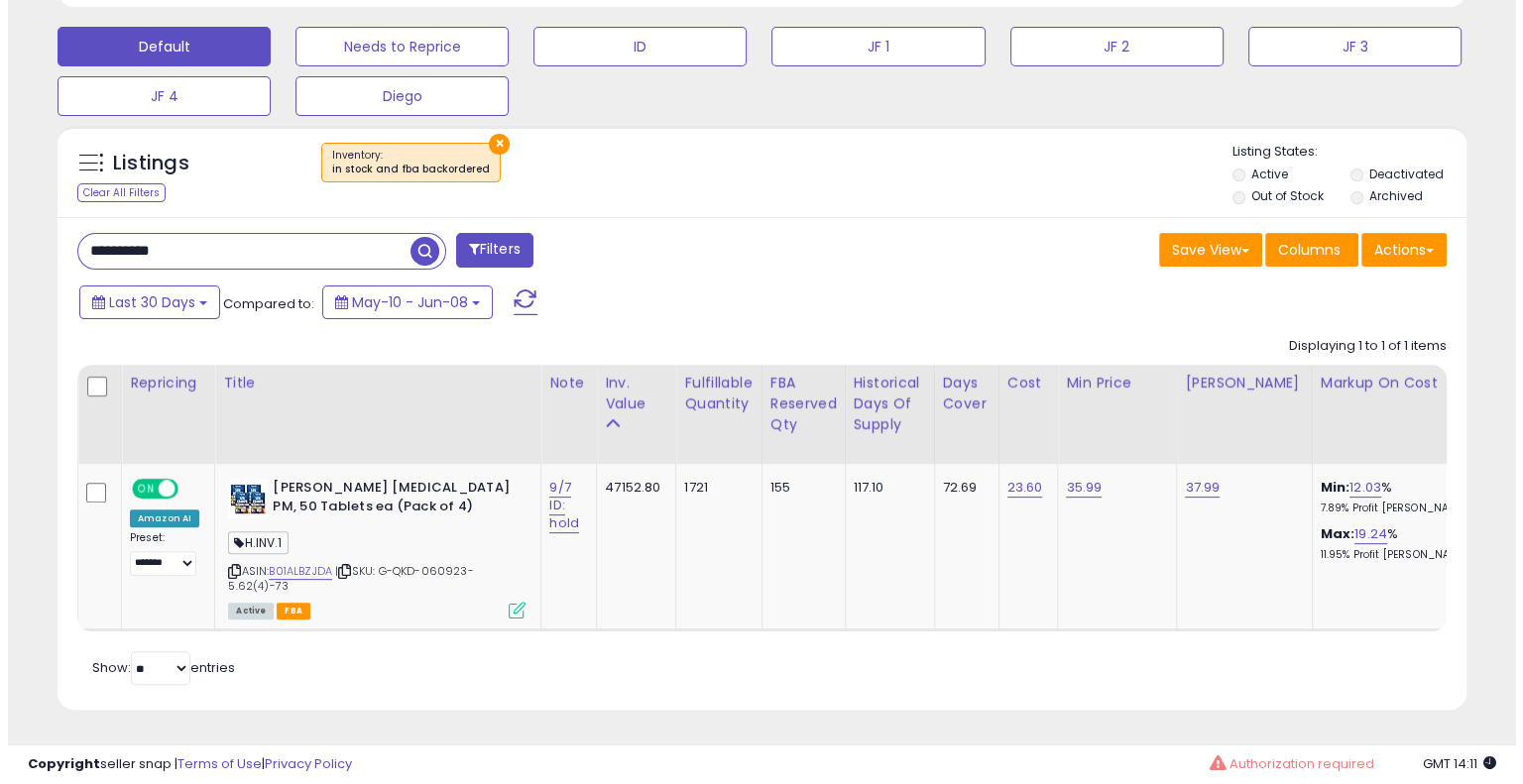 scroll, scrollTop: 444, scrollLeft: 0, axis: vertical 